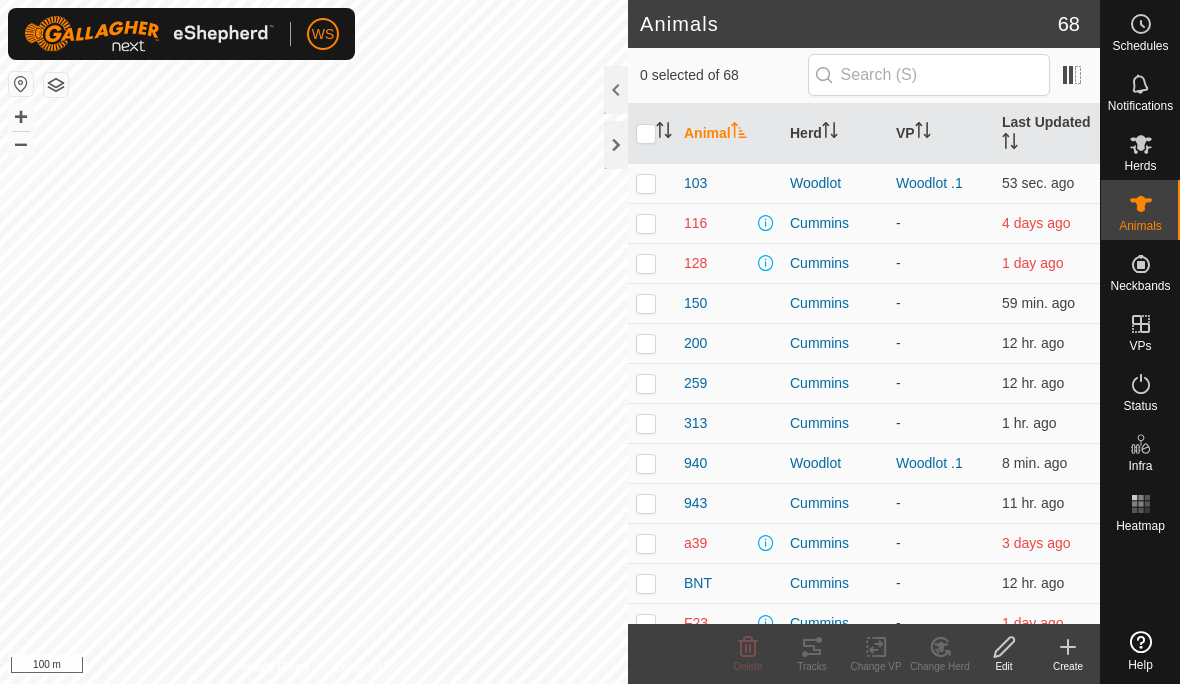 scroll, scrollTop: 1, scrollLeft: 0, axis: vertical 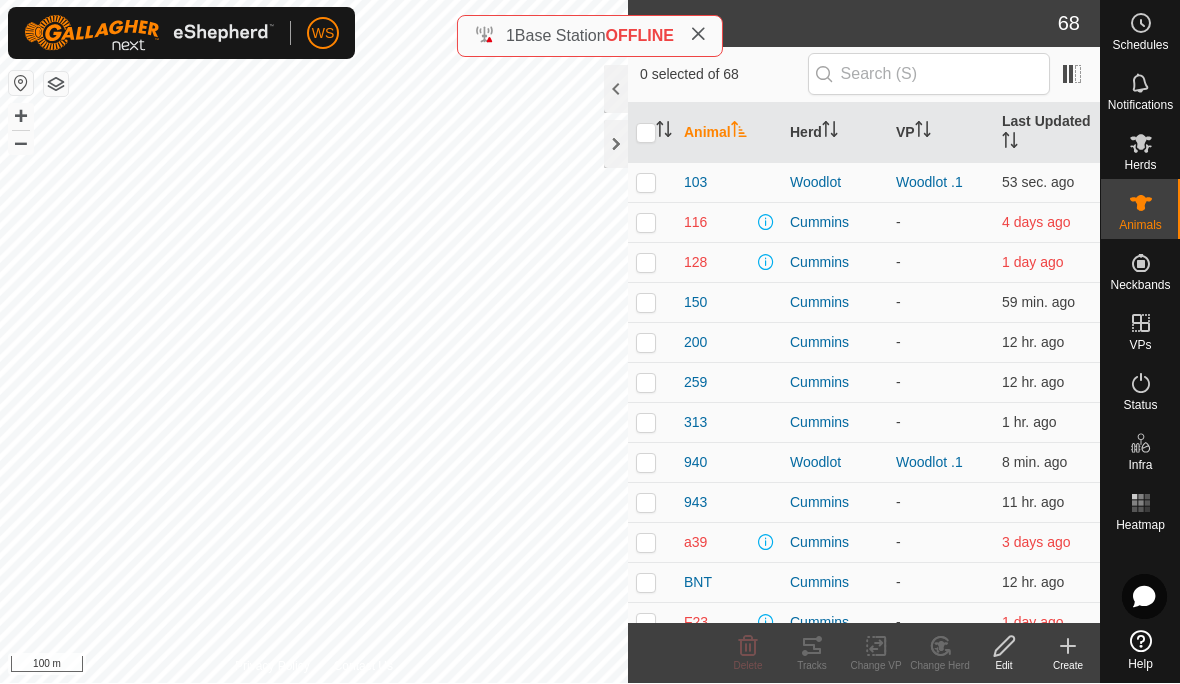 click on "Woodlot .1" at bounding box center [929, 183] 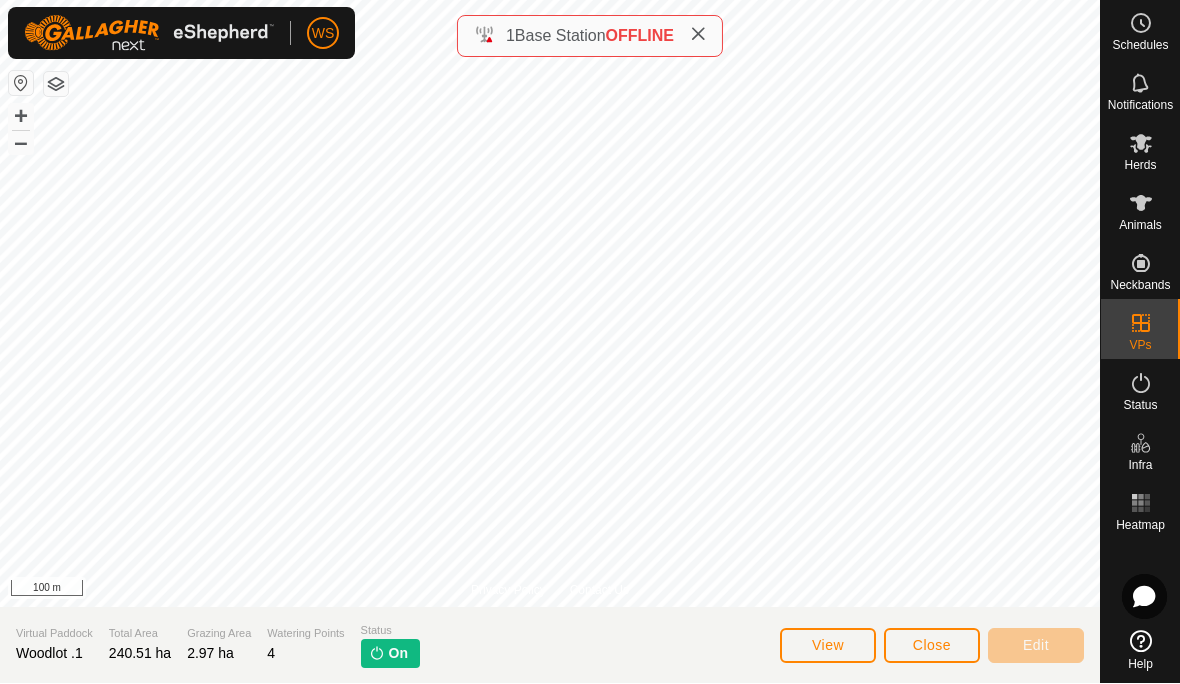 click on "Close" 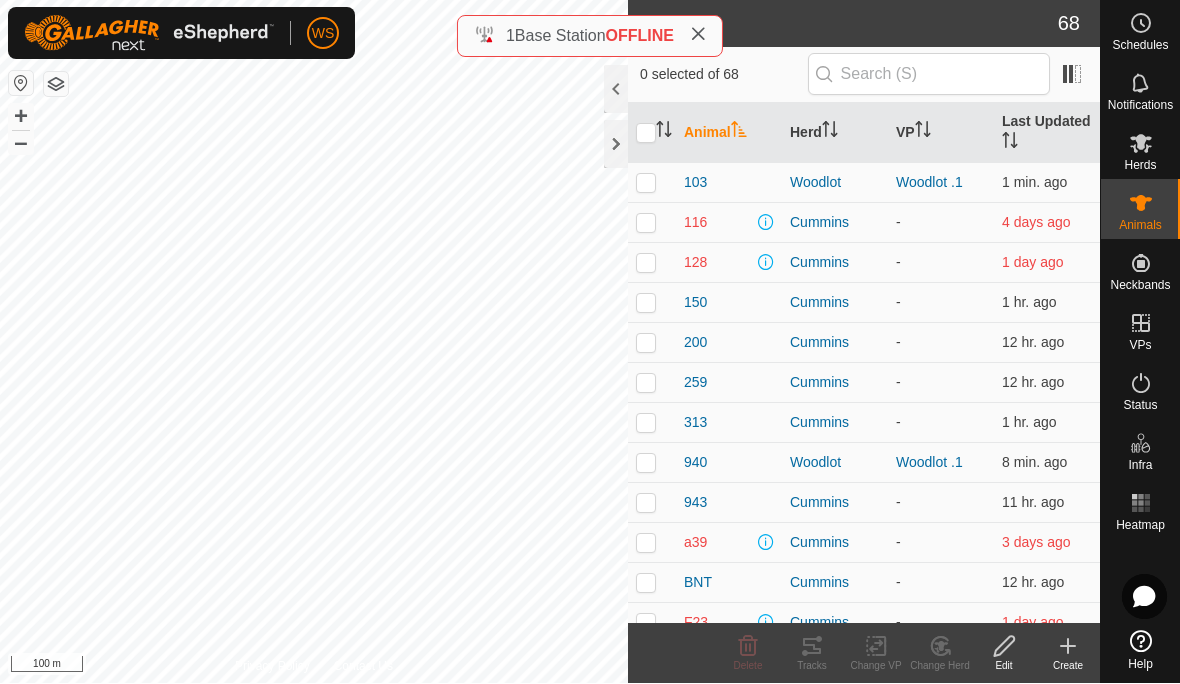 click at bounding box center [1141, 204] 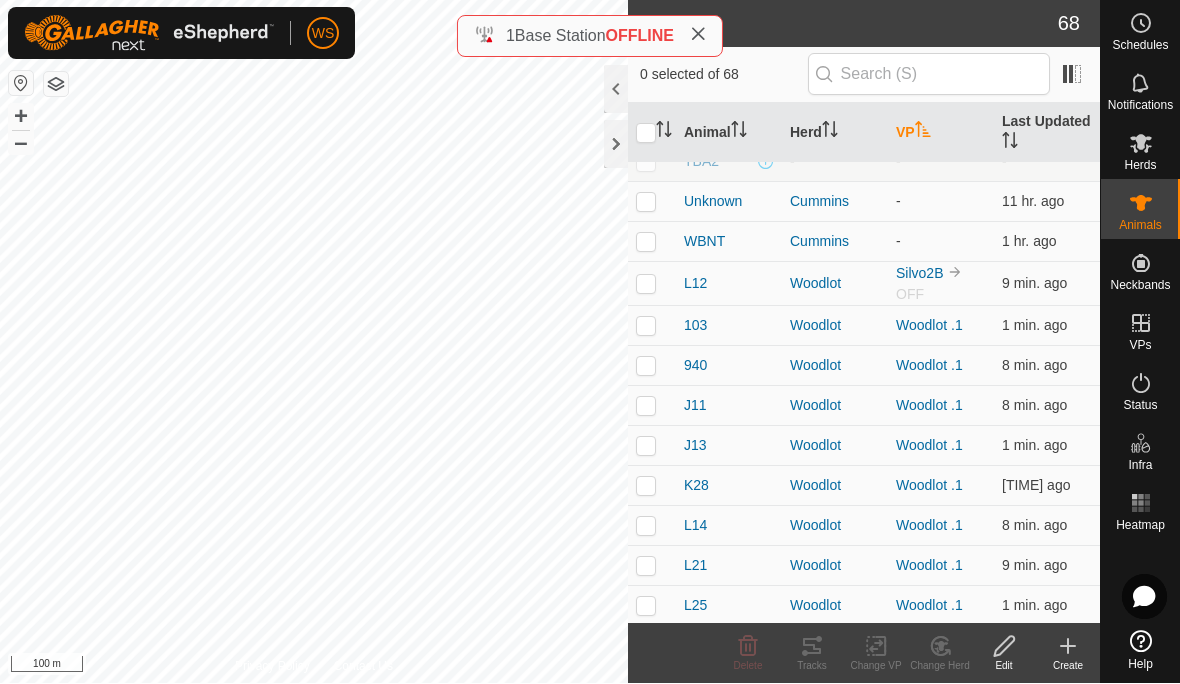 scroll, scrollTop: 1558, scrollLeft: 0, axis: vertical 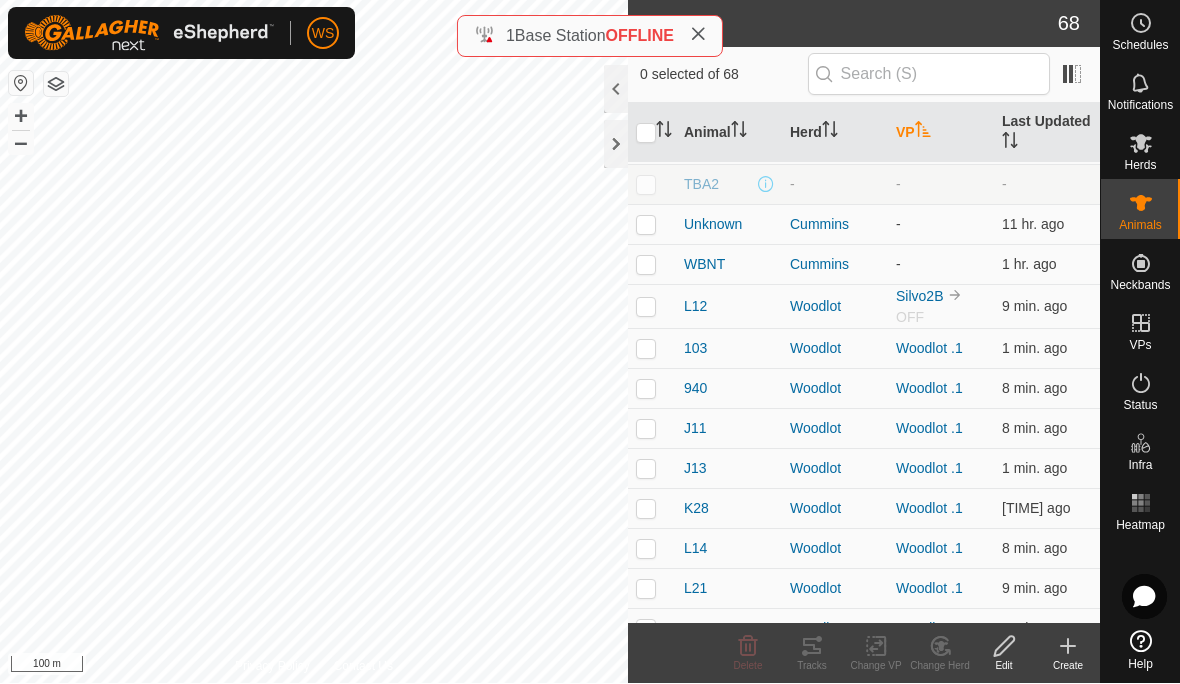 click at bounding box center (646, 307) 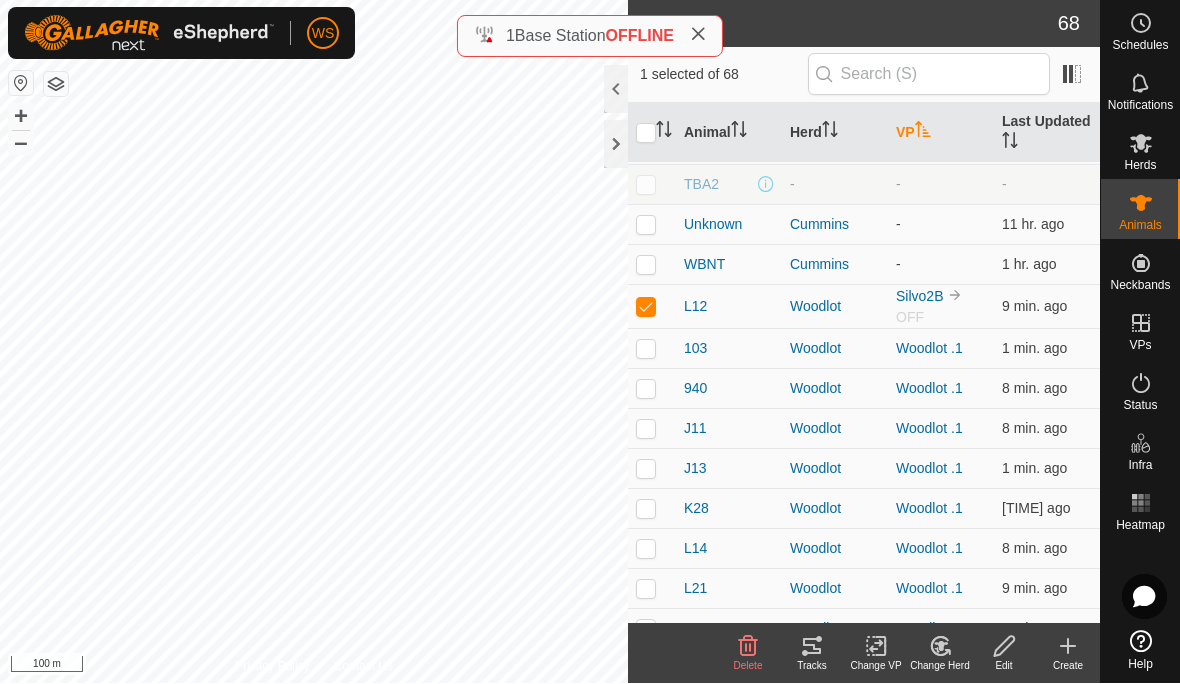 click 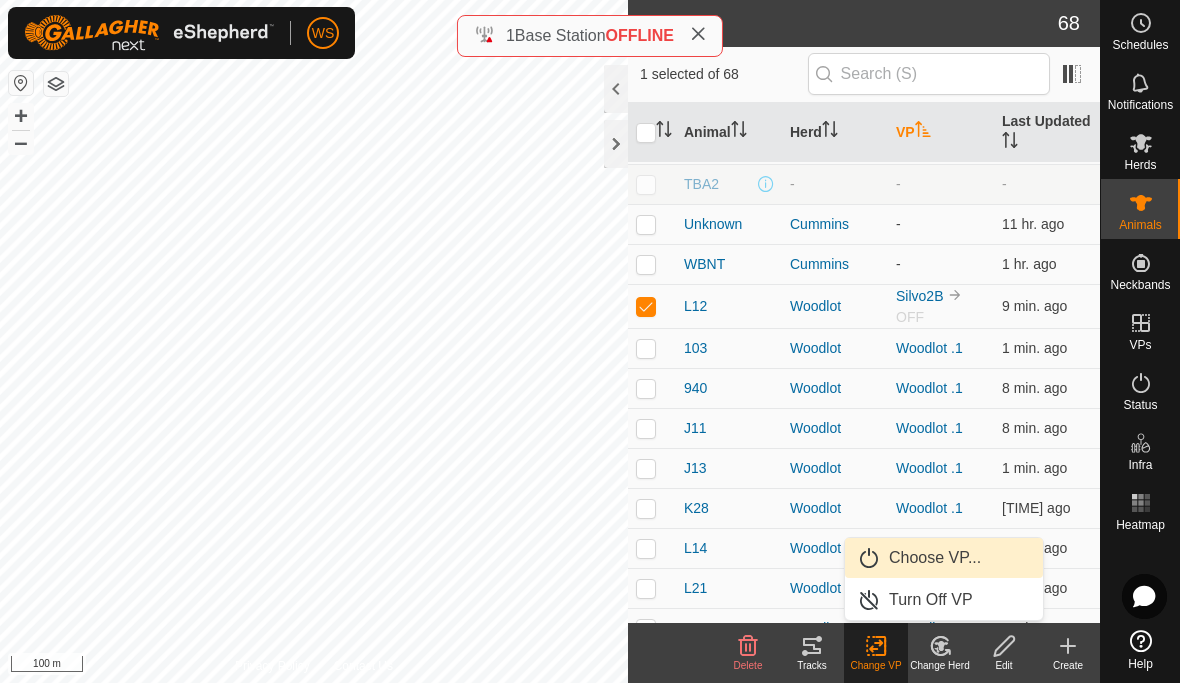 click on "Choose VP..." at bounding box center (935, 559) 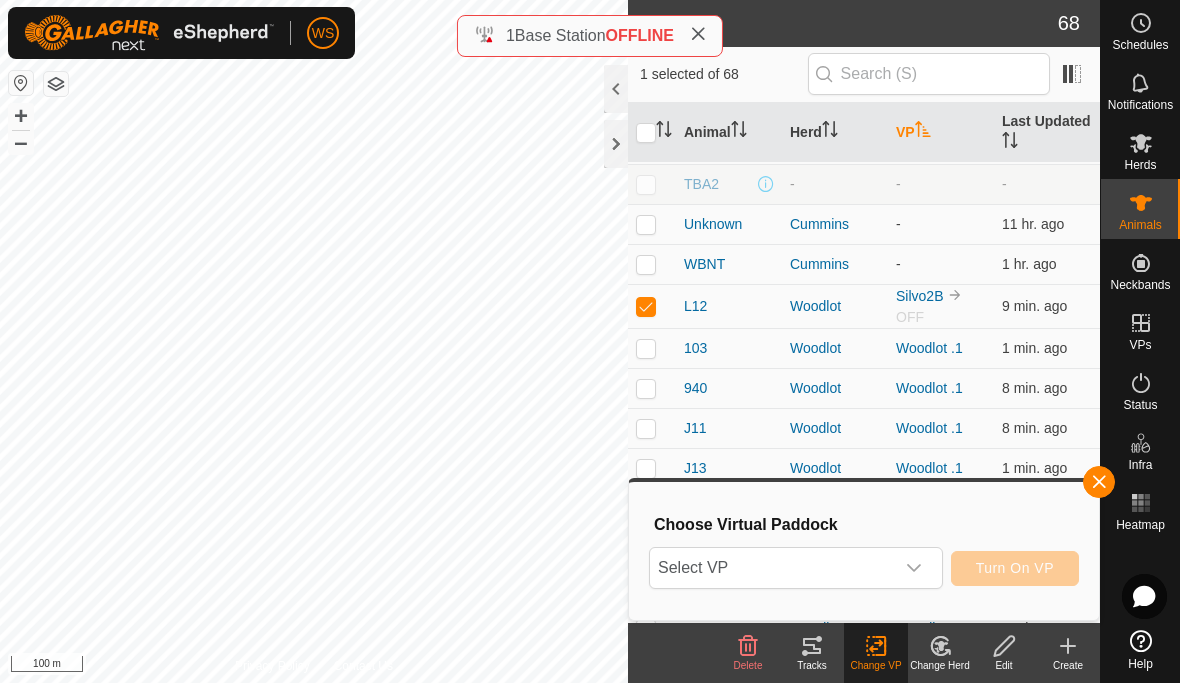 click on "Select VP" at bounding box center (772, 569) 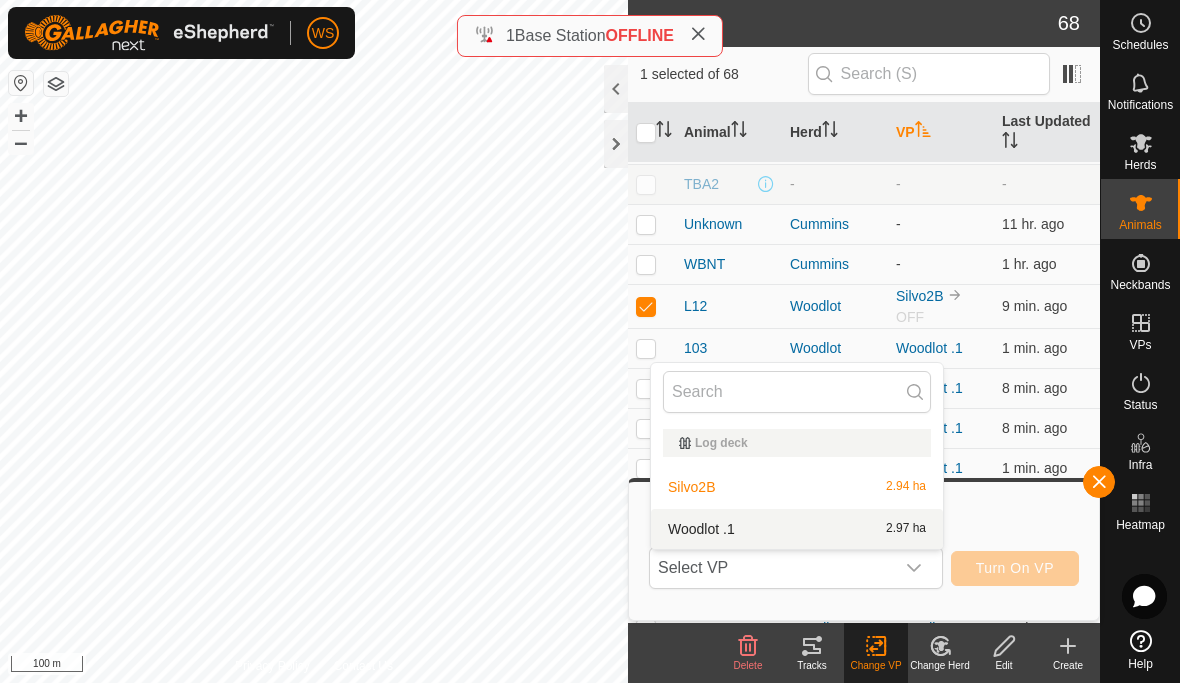 click on "Woodlot .1  2.97 ha" at bounding box center [797, 530] 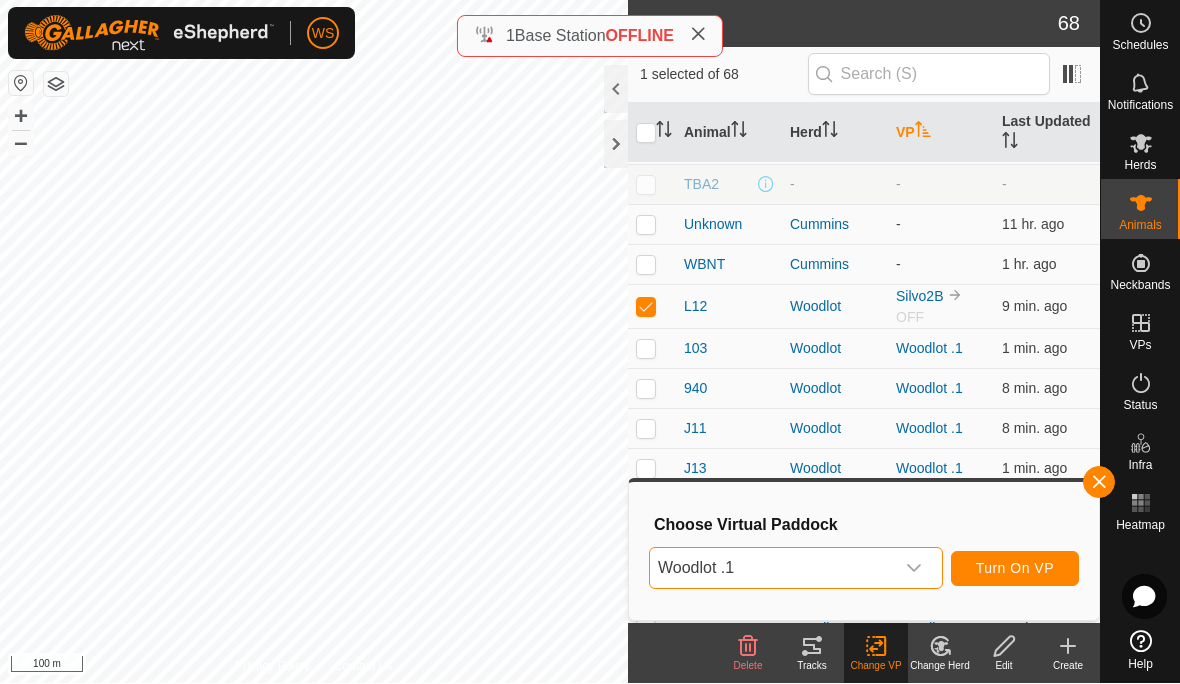click on "Turn On VP" at bounding box center [1015, 569] 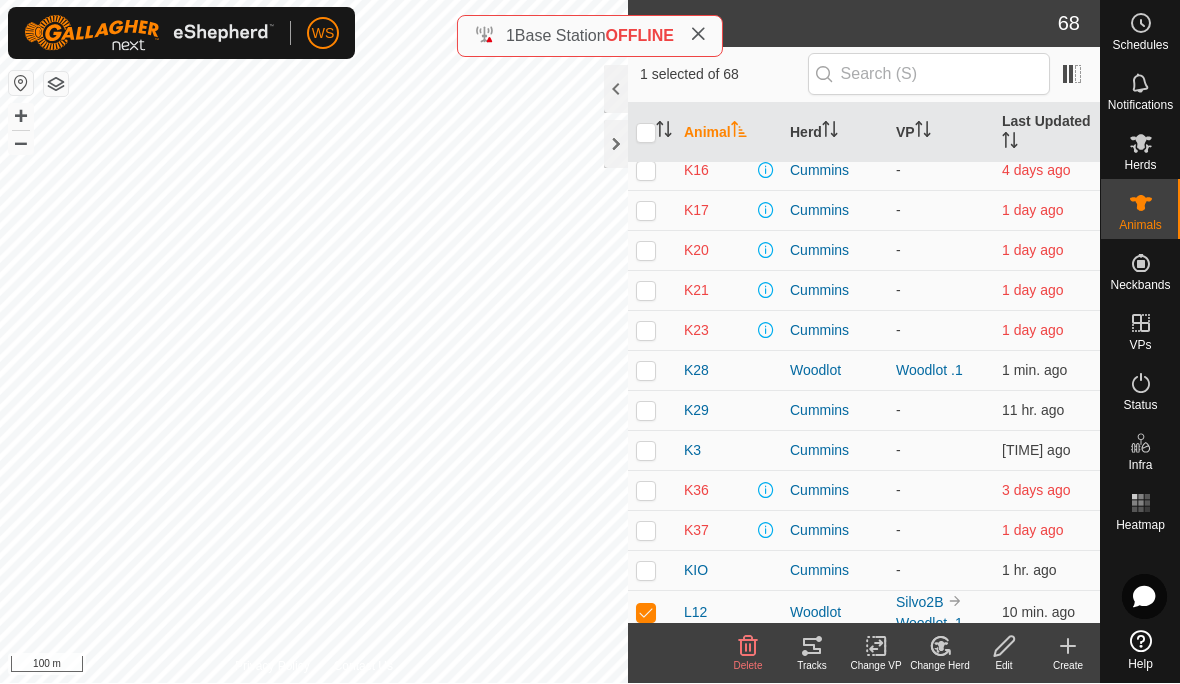 scroll, scrollTop: 1211, scrollLeft: 0, axis: vertical 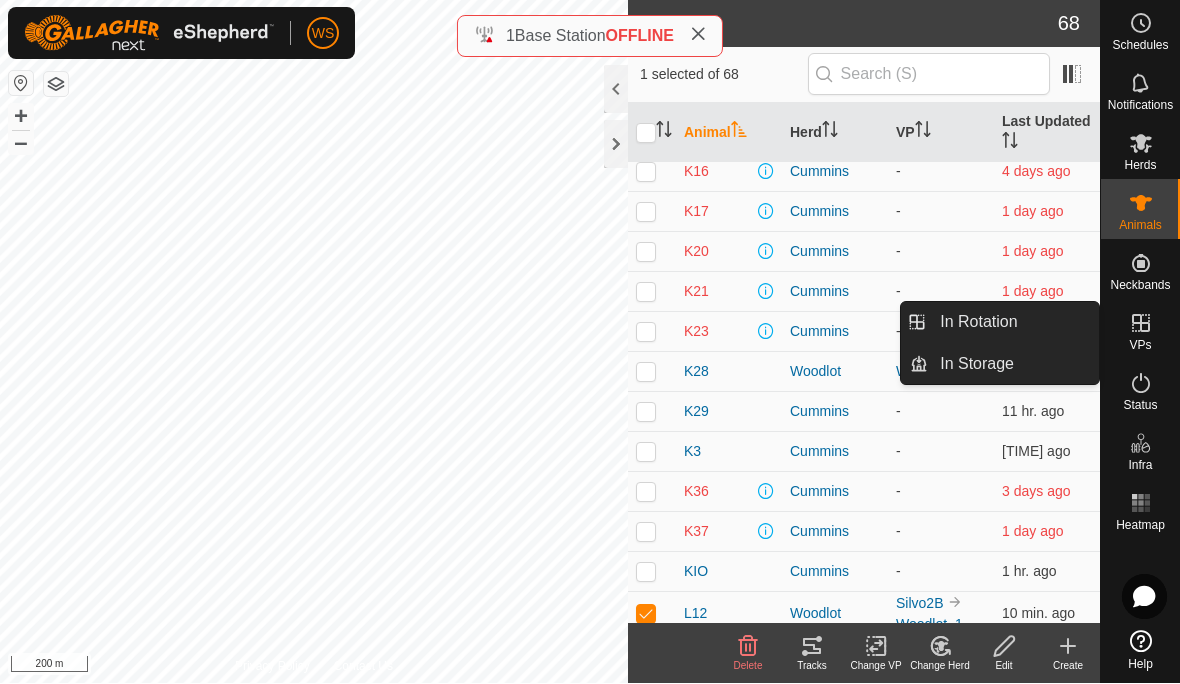 click on "In Rotation" at bounding box center (978, 323) 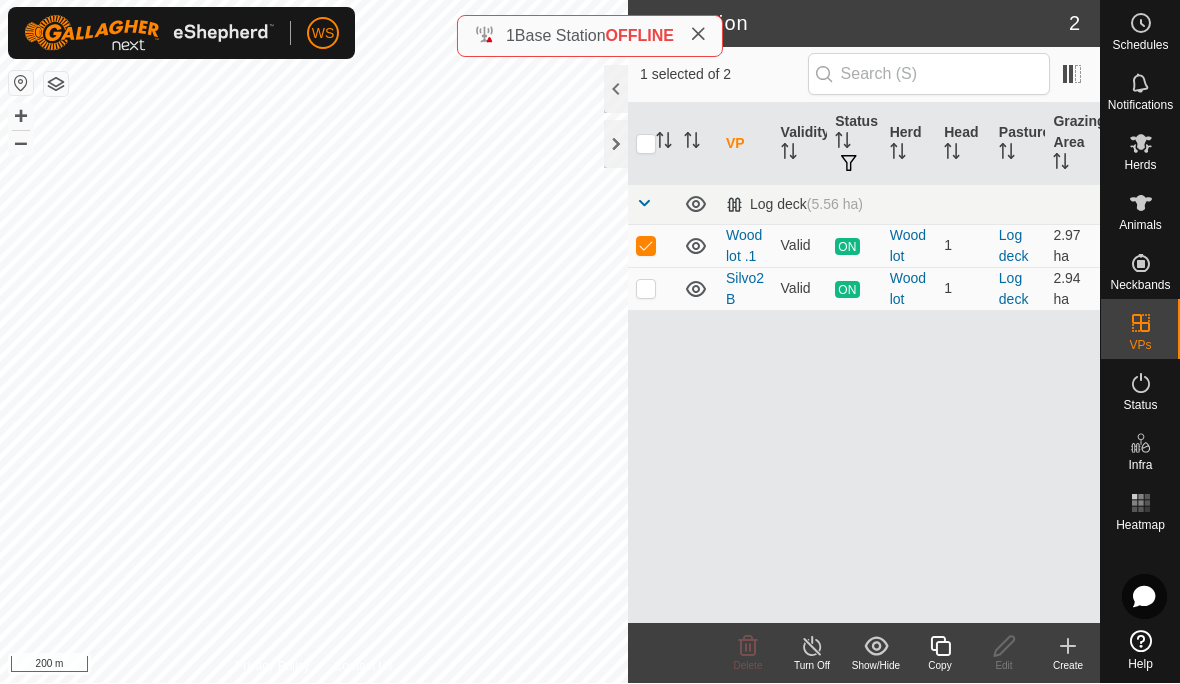 click 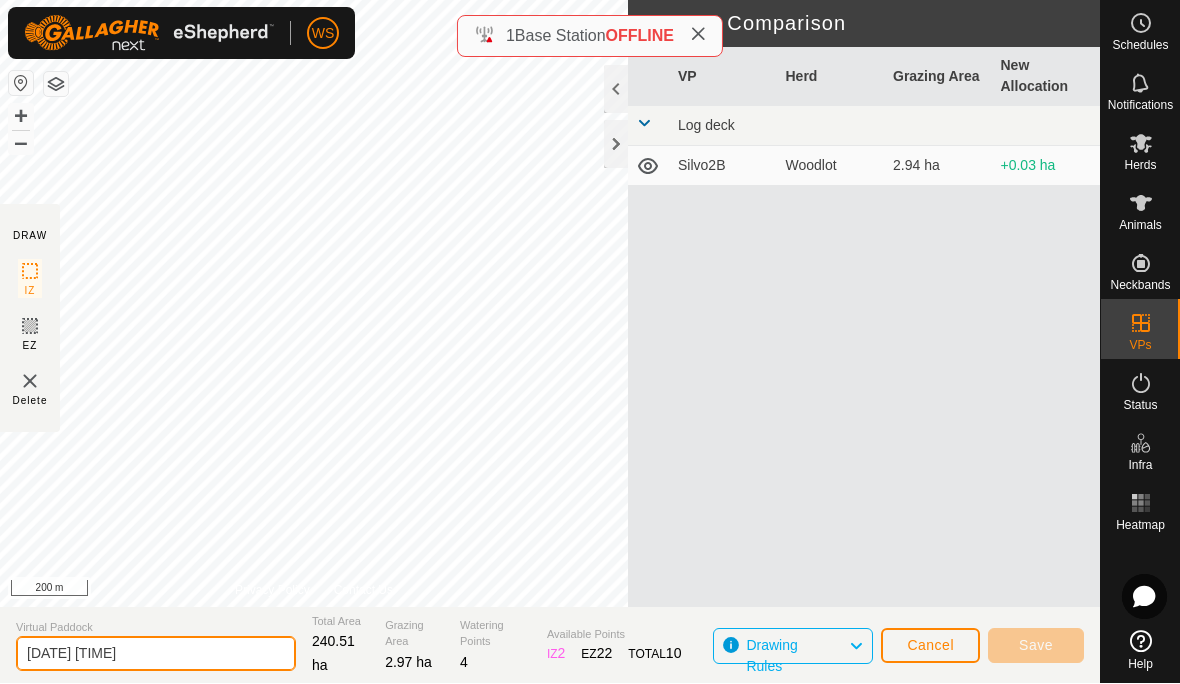 click on "2025-08-03 210141" 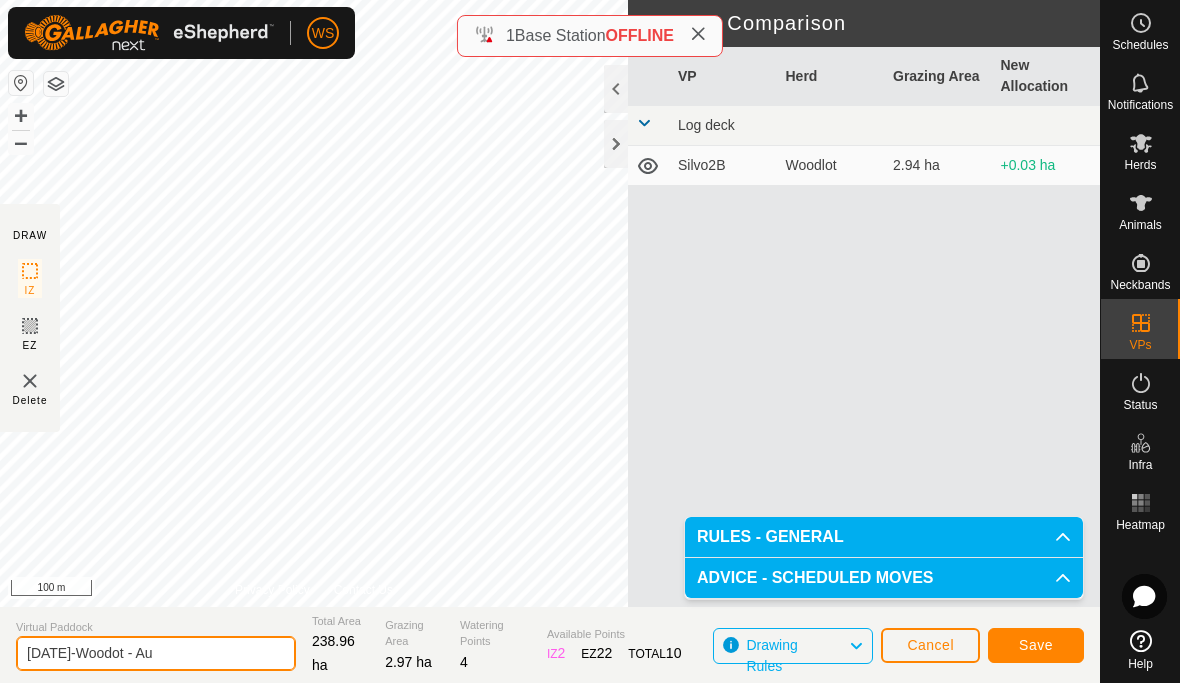type on "[DATE]-[TEXT] - [TEXT]" 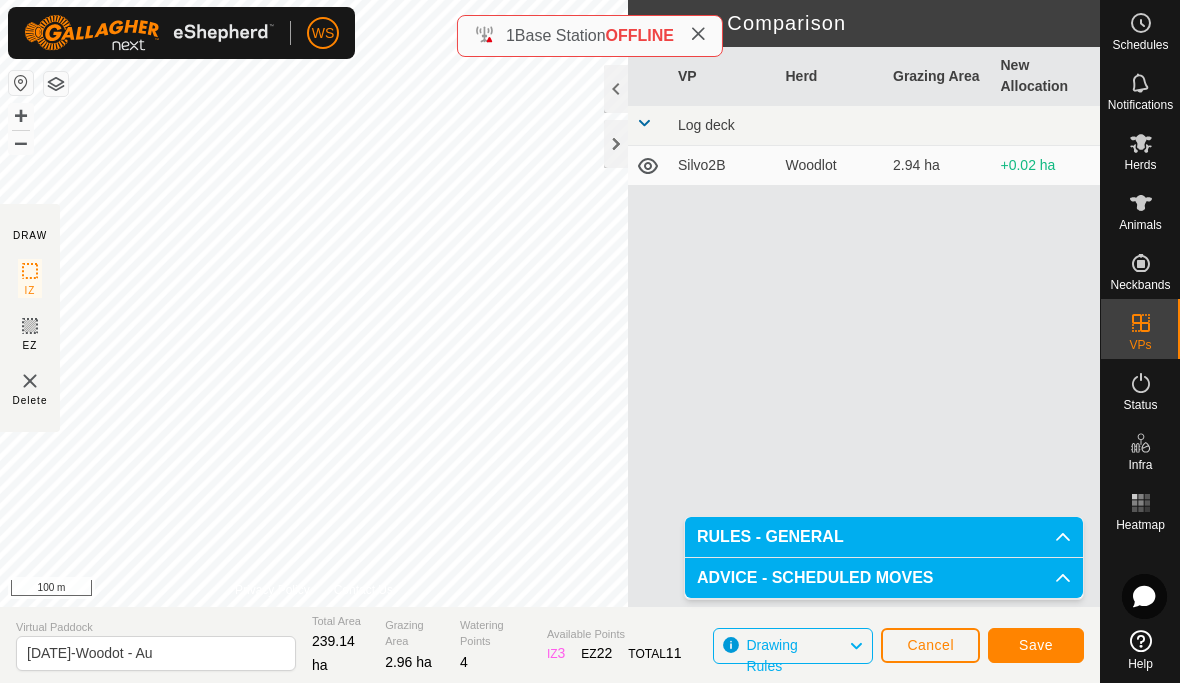 click on "Save" 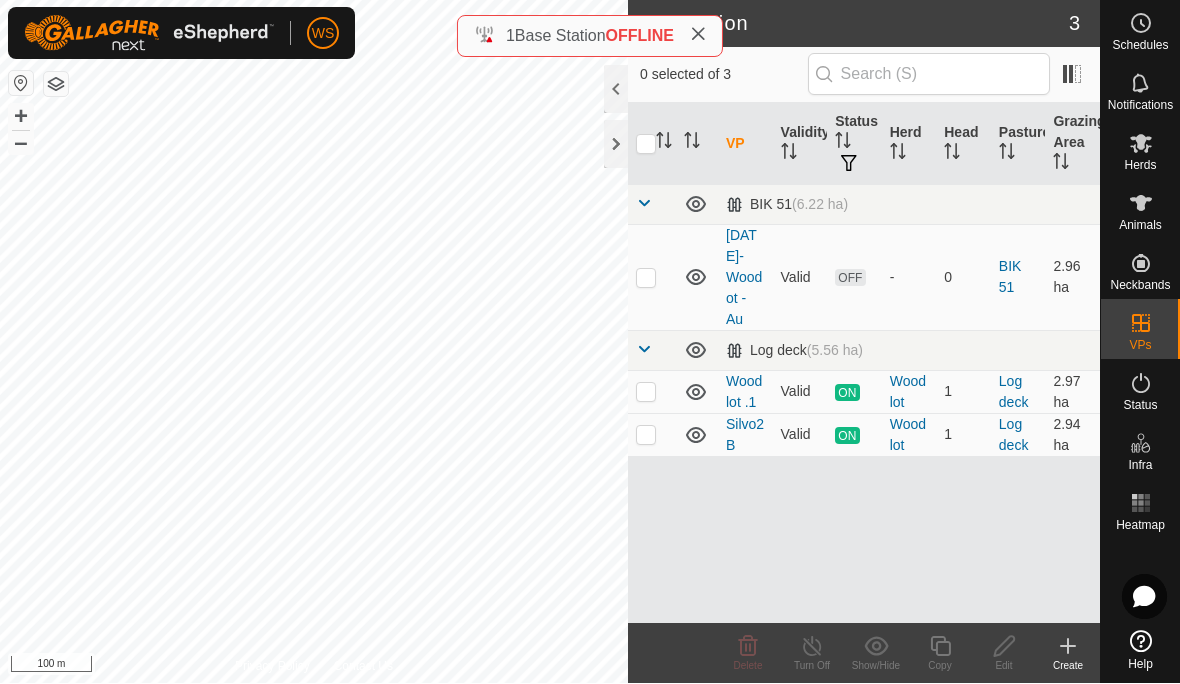 click 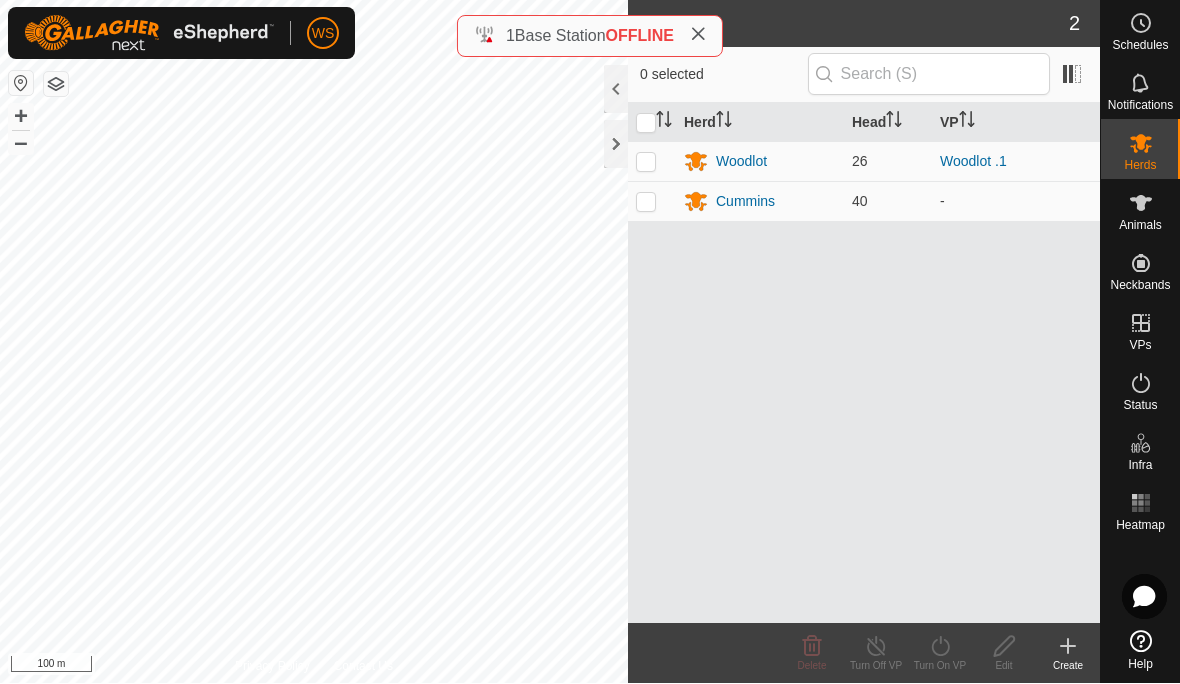 click at bounding box center (646, 162) 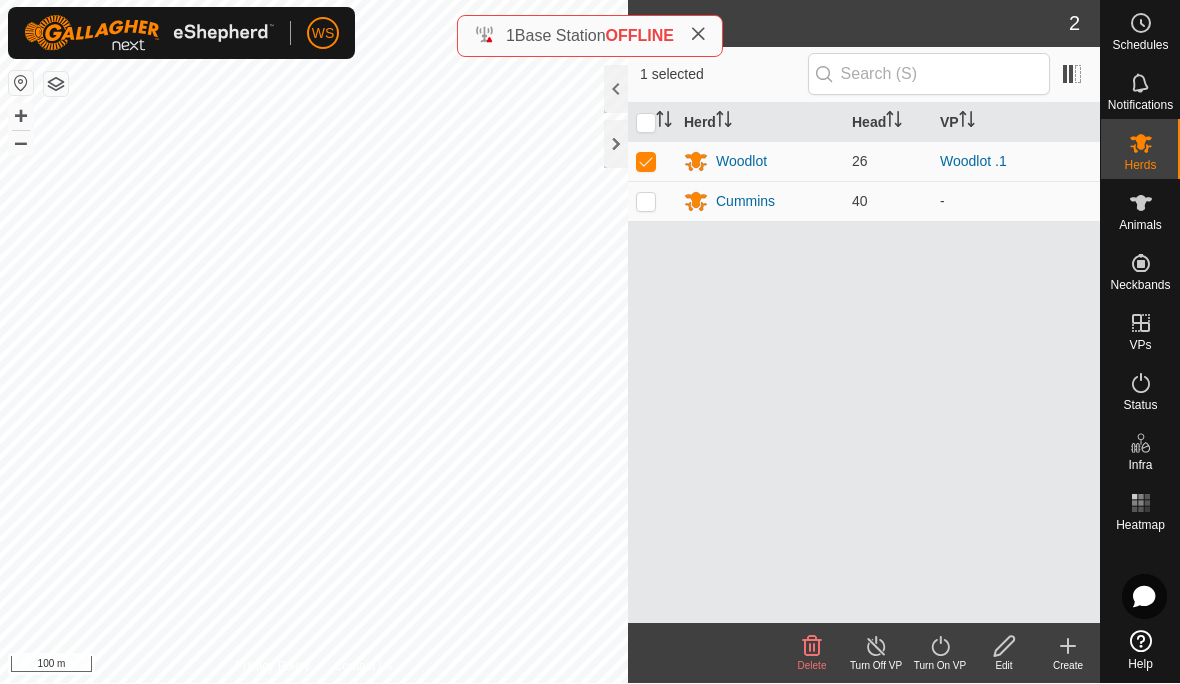 click on "Base Station" 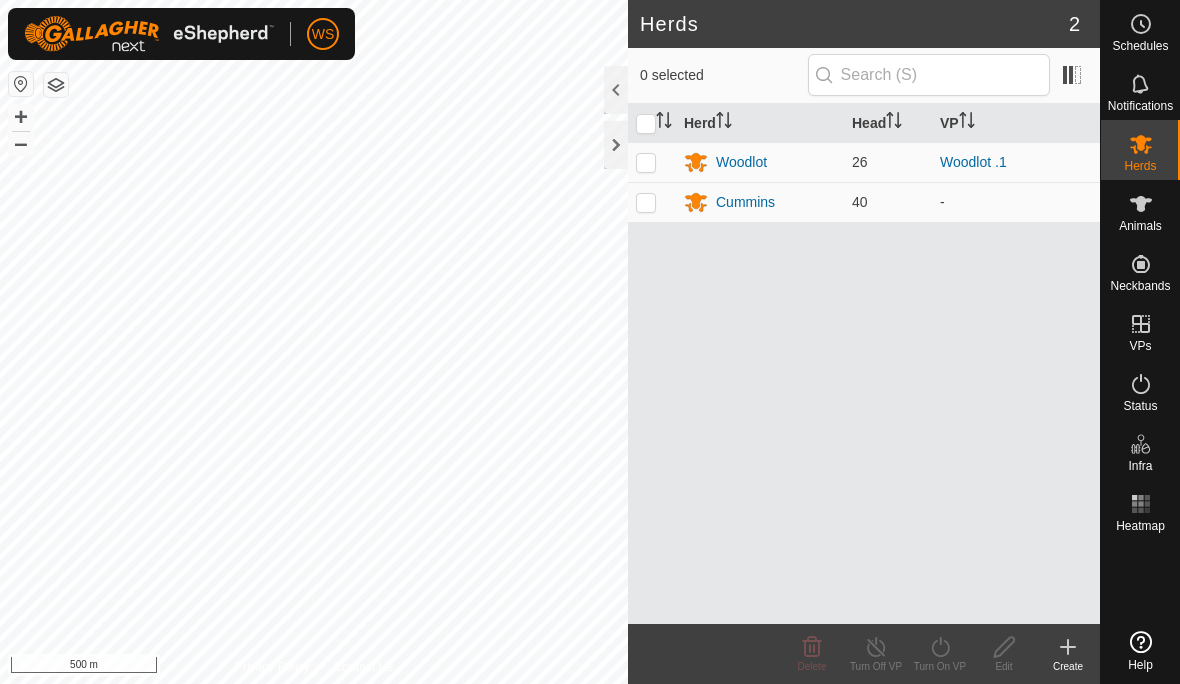 scroll, scrollTop: 0, scrollLeft: 0, axis: both 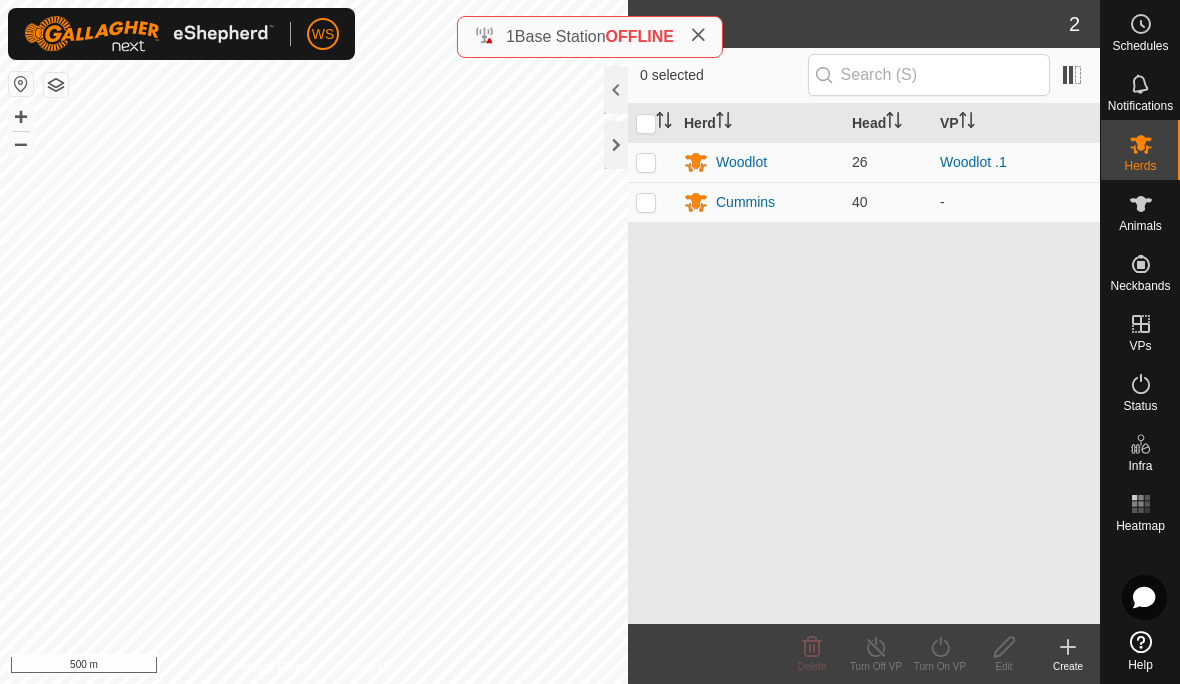 click at bounding box center (646, 162) 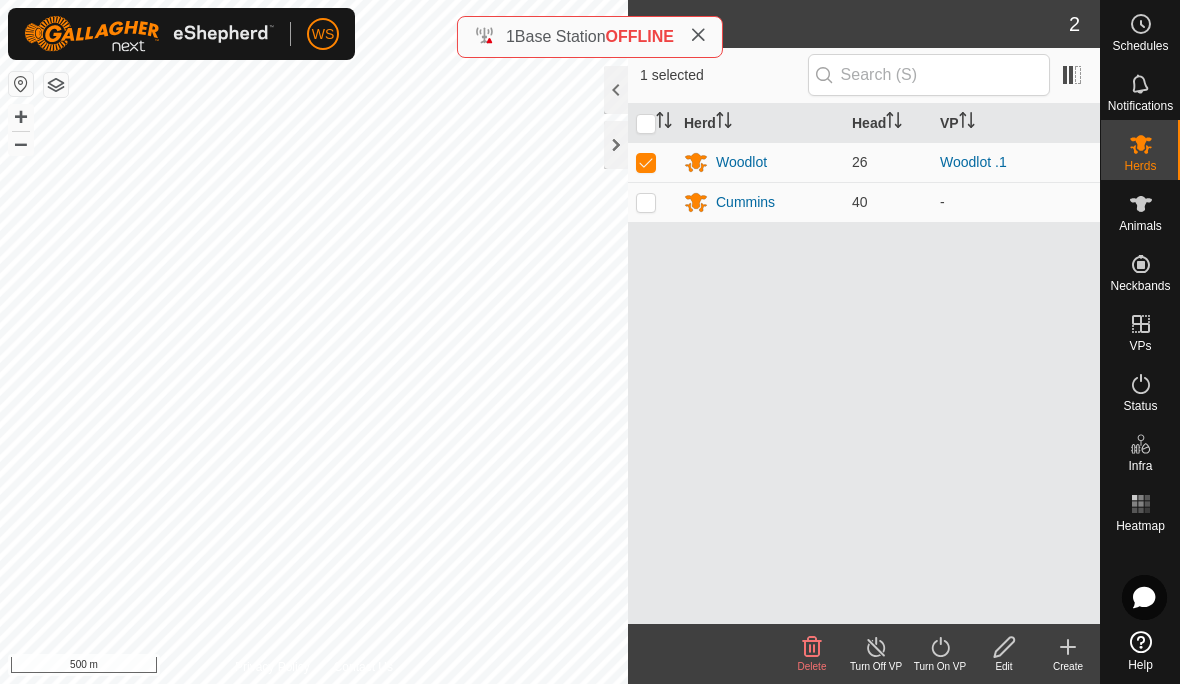 click 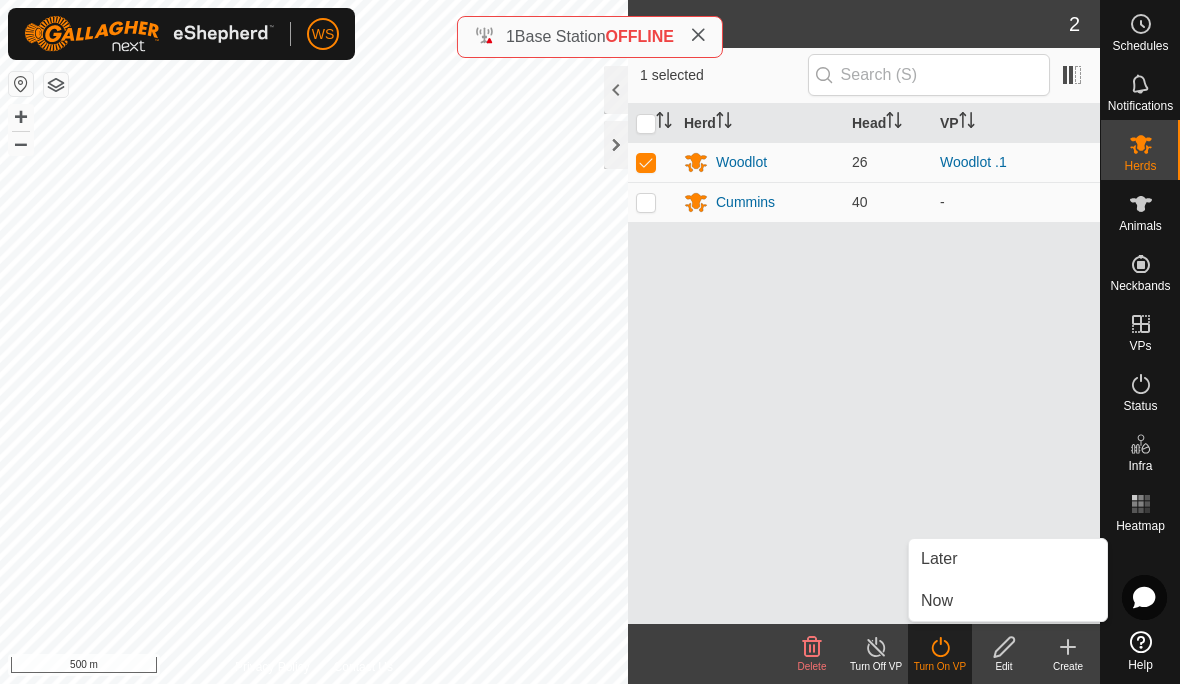 click on "Now" at bounding box center (937, 601) 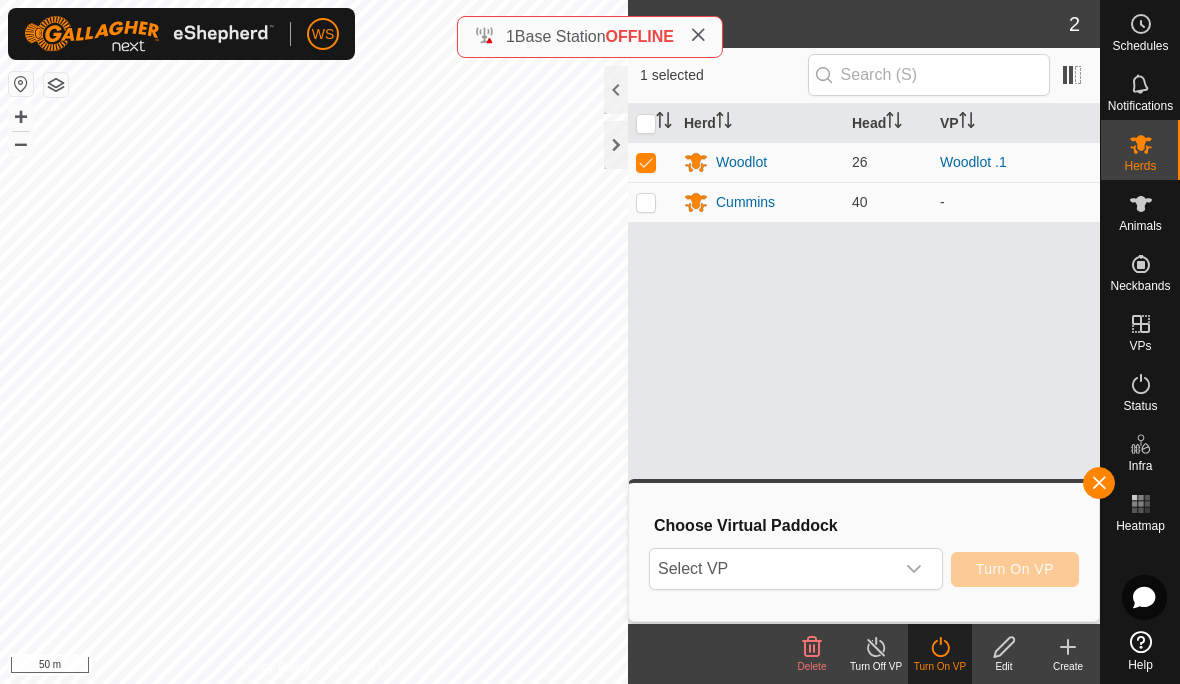 click on "Select VP" at bounding box center (772, 569) 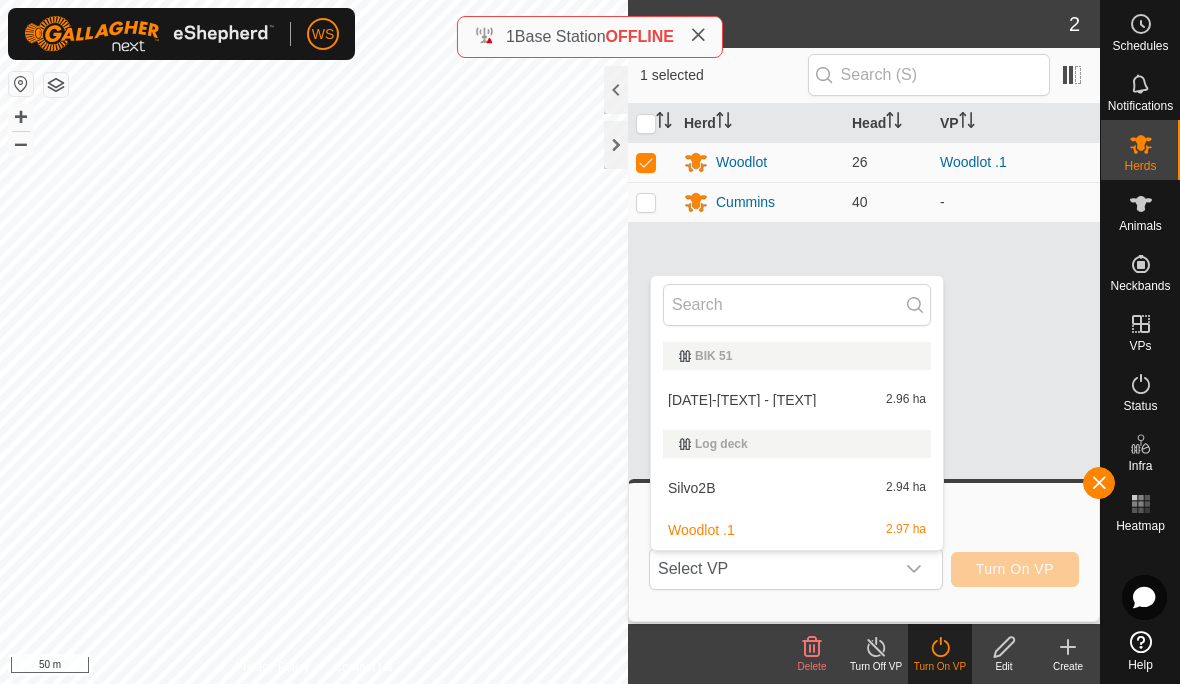 click on "[DATE]-[TEXT] - [TEXT]" at bounding box center (742, 400) 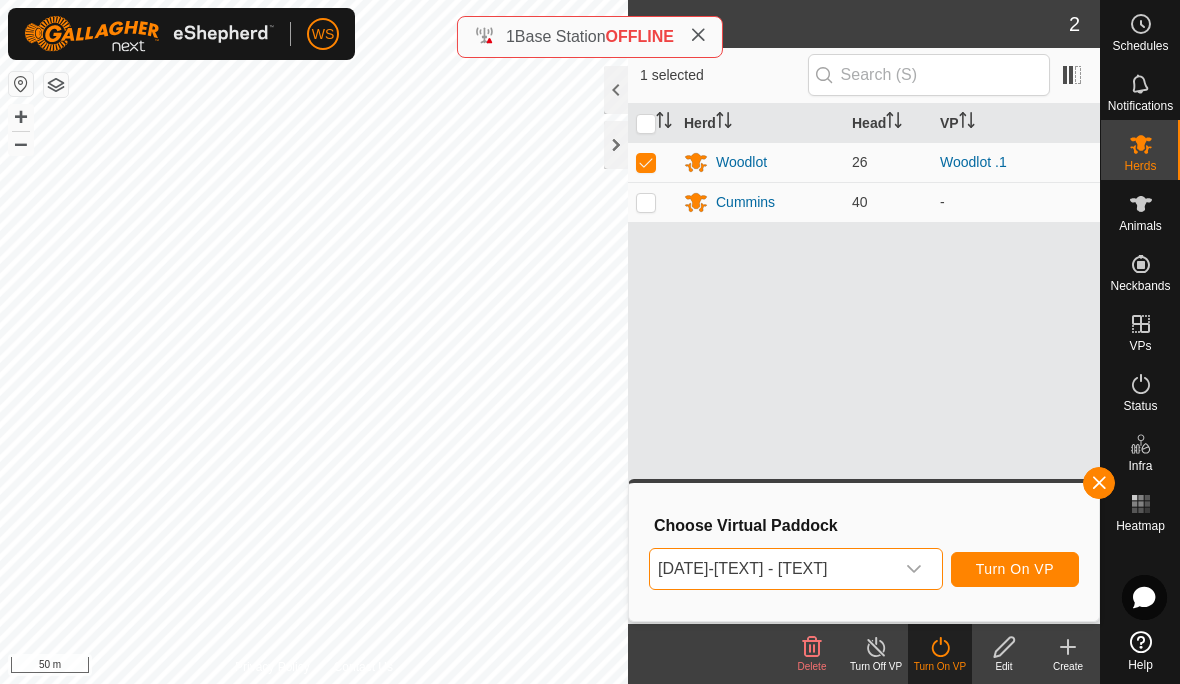 click on "Turn On VP" at bounding box center (1015, 569) 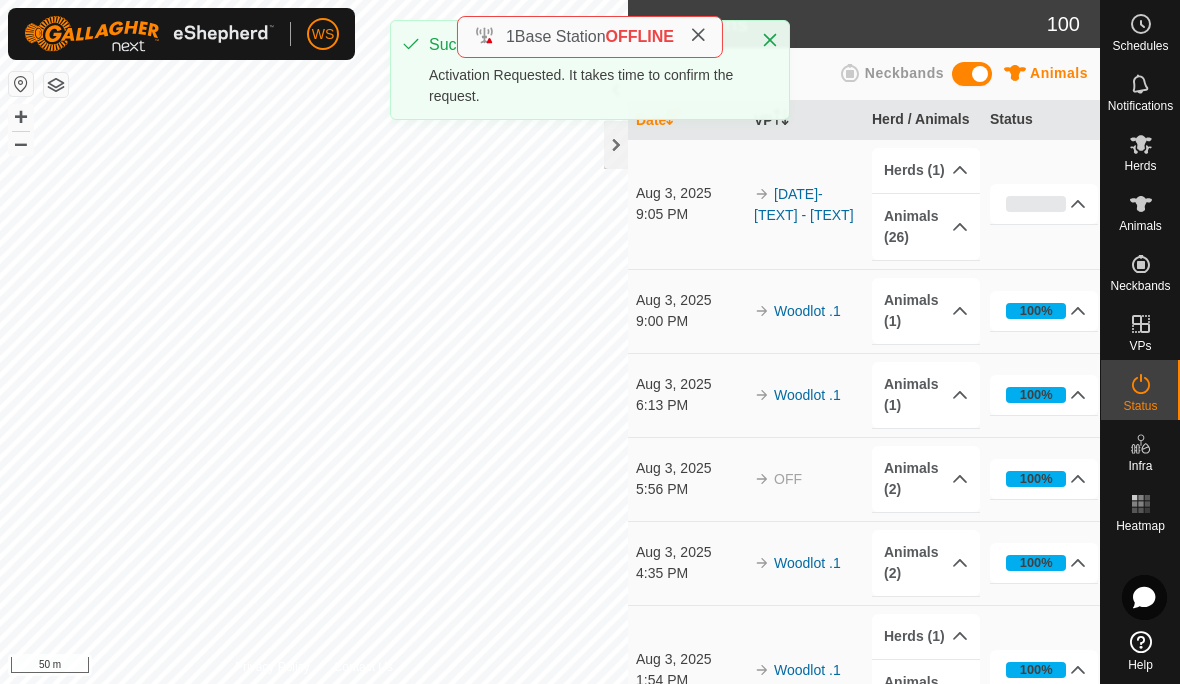 click on "OFFLINE" 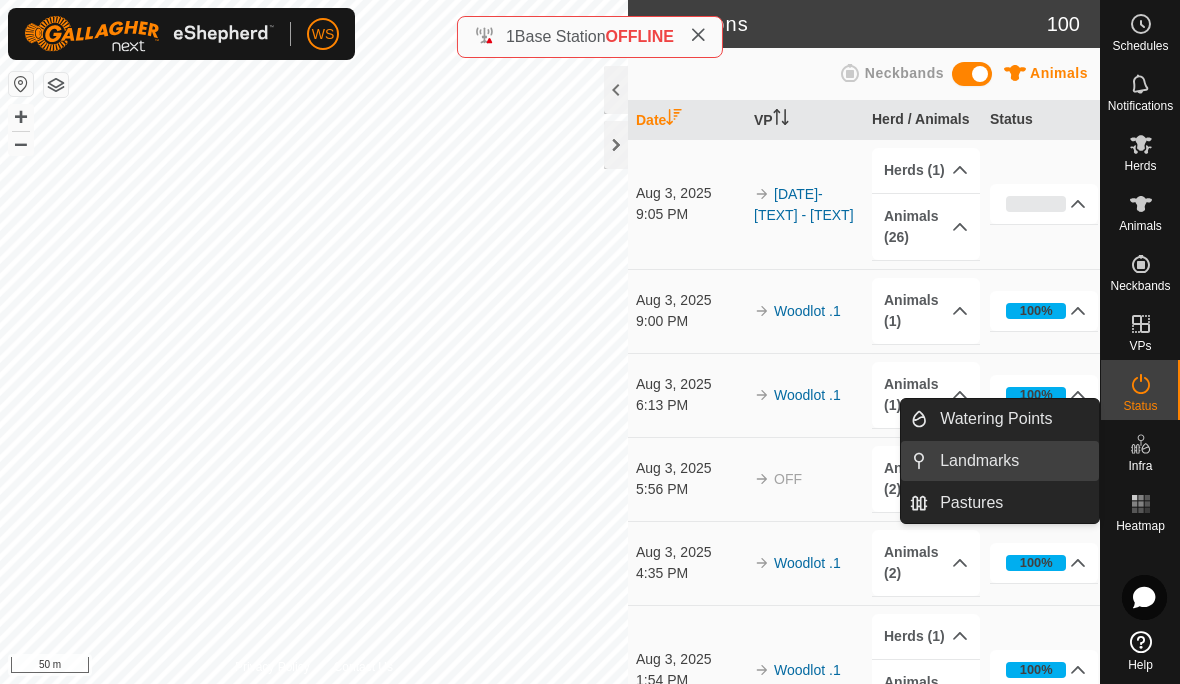 click on "Landmarks" at bounding box center (979, 461) 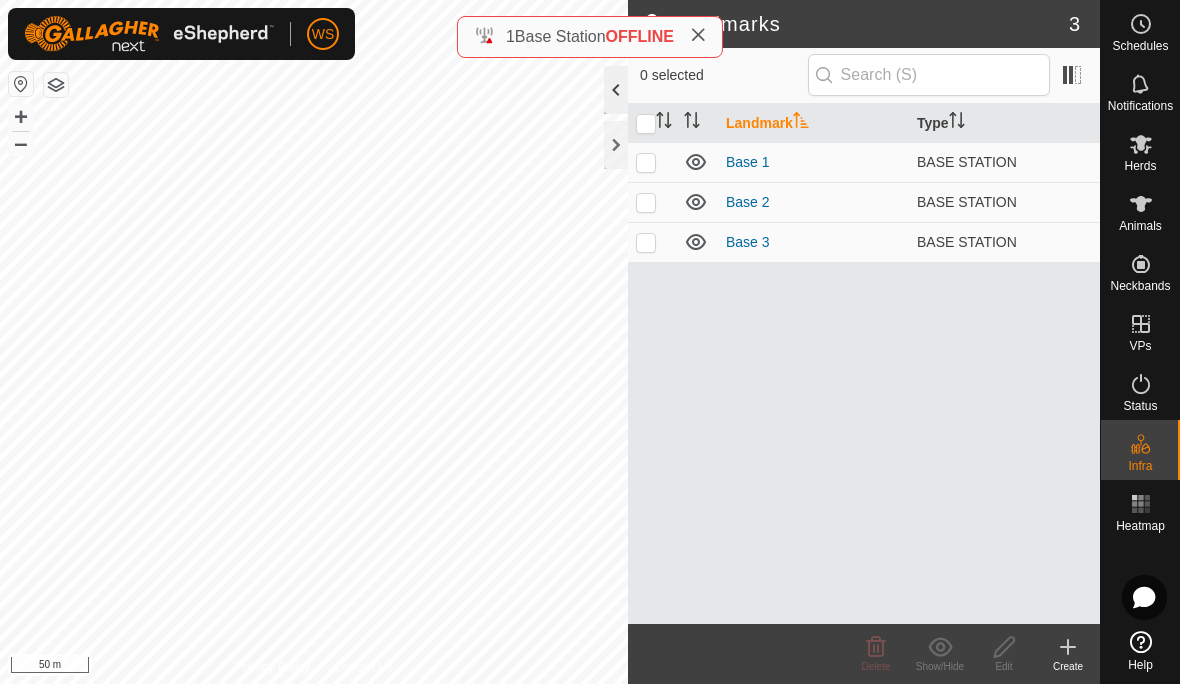 click 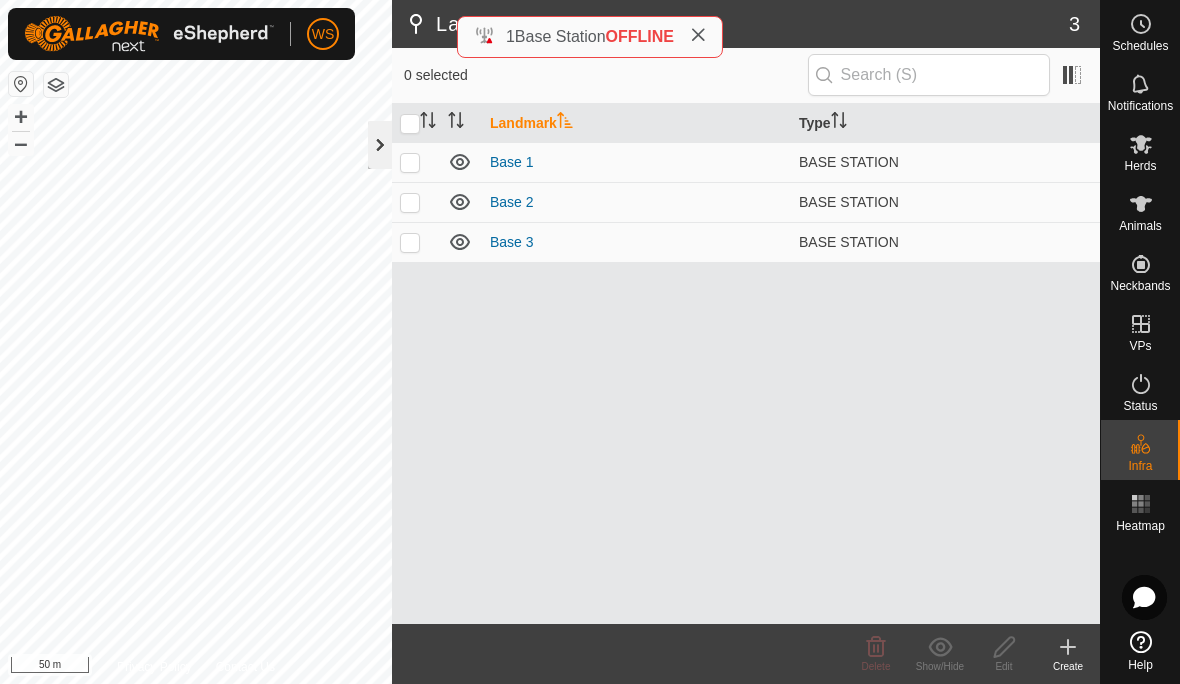 click 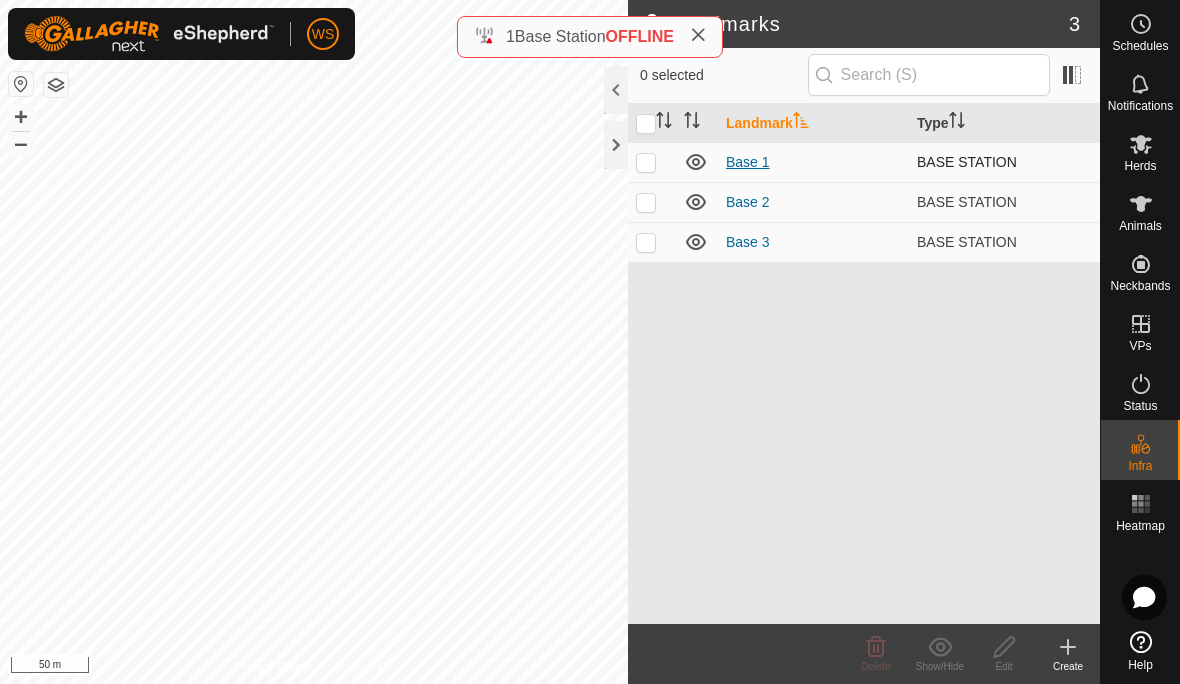 click on "Base 1" at bounding box center (748, 162) 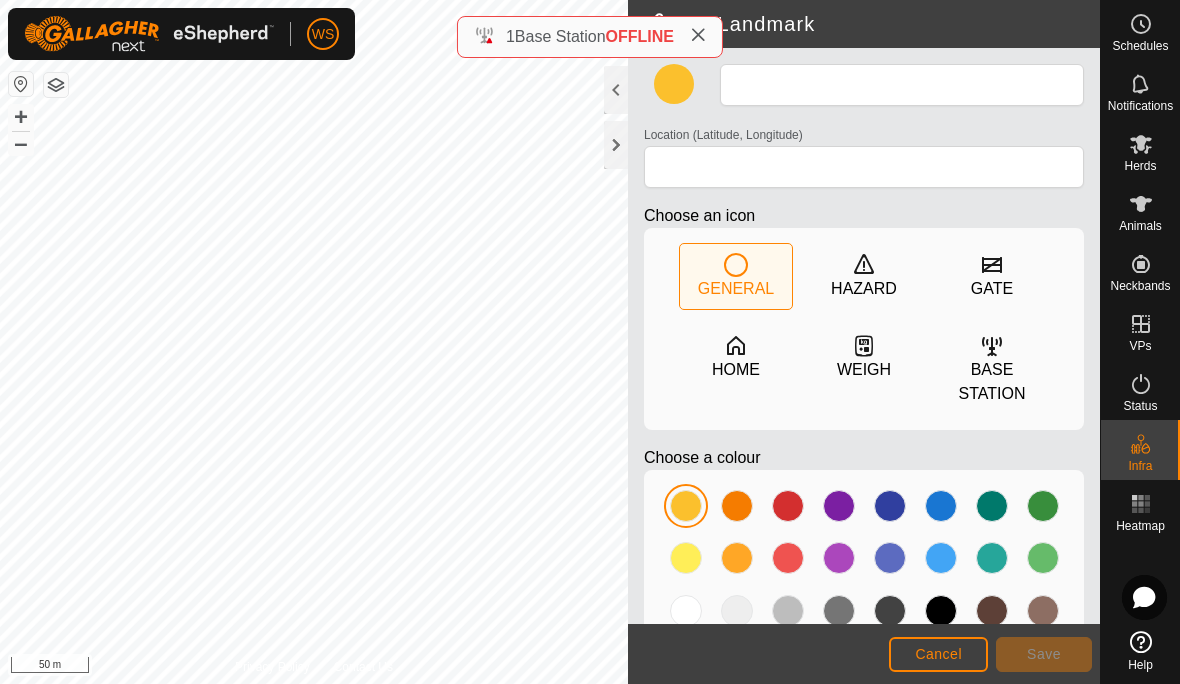 type on "Base 1" 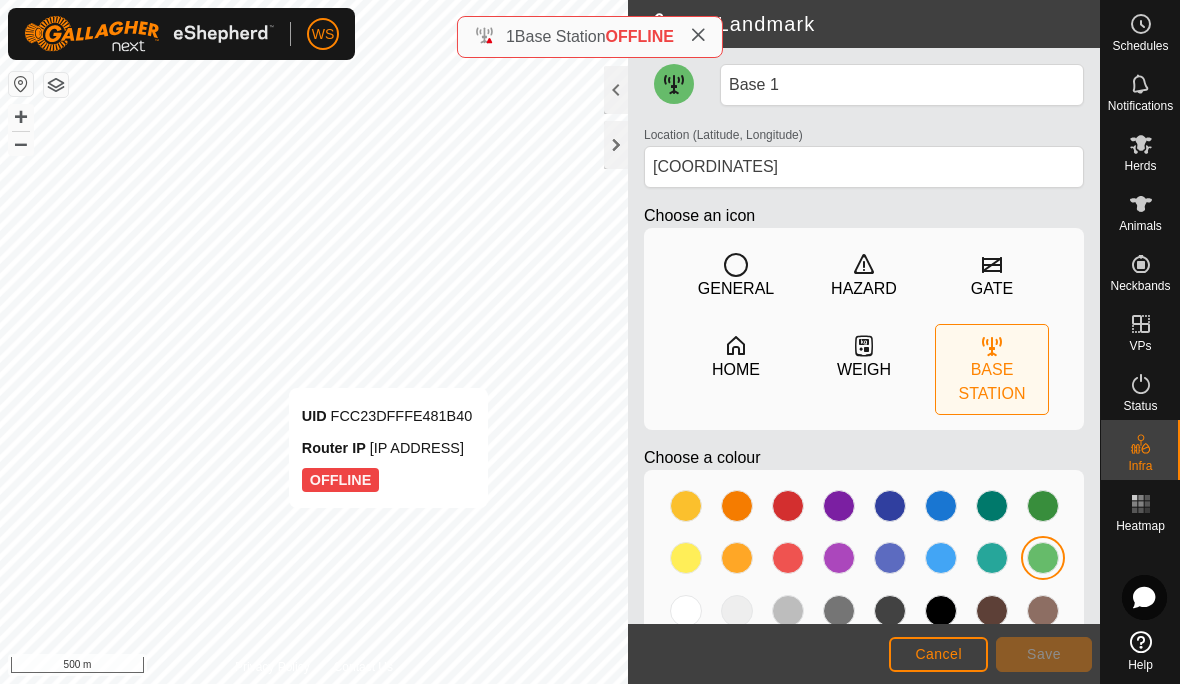 click on "UID
[UID]
Router IP
[IP ADDRESS]
OFFLINE" at bounding box center [388, 448] 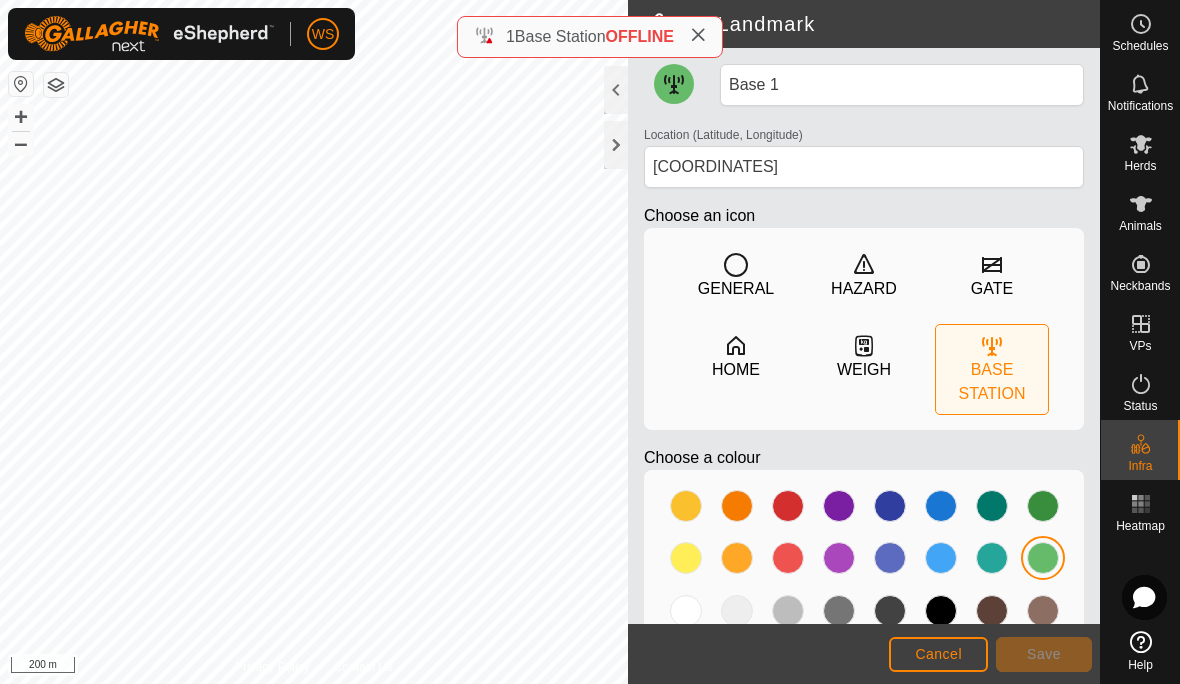 type on "[COORDINATES]" 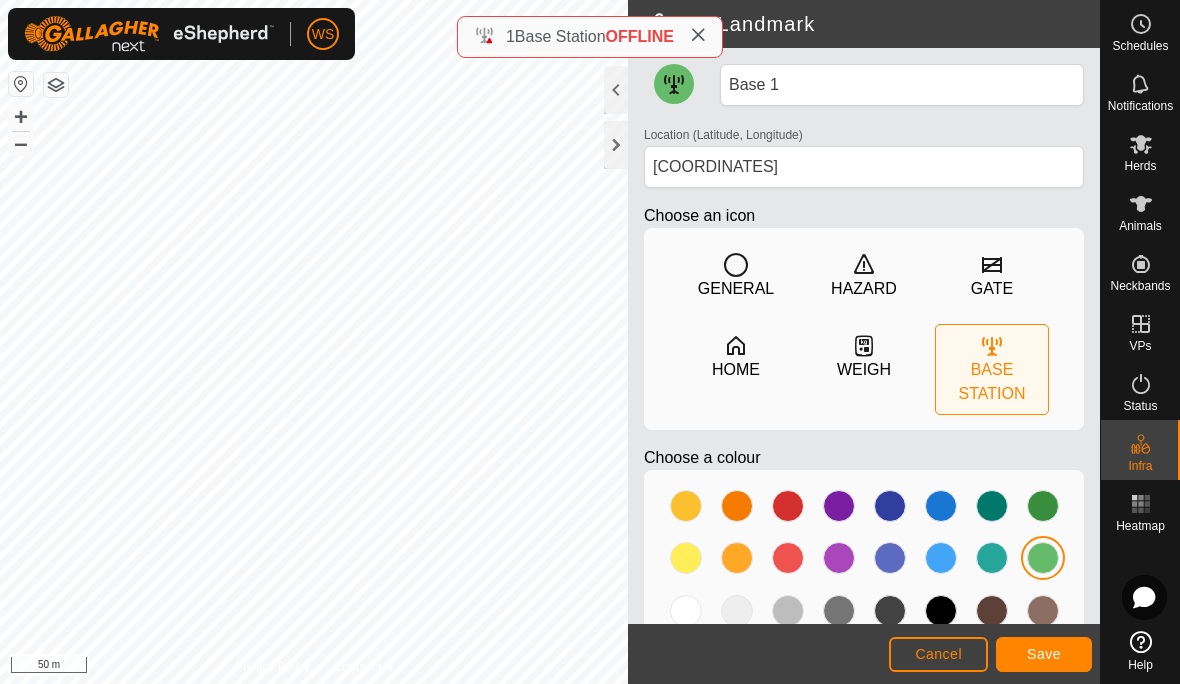 click on "Cancel" 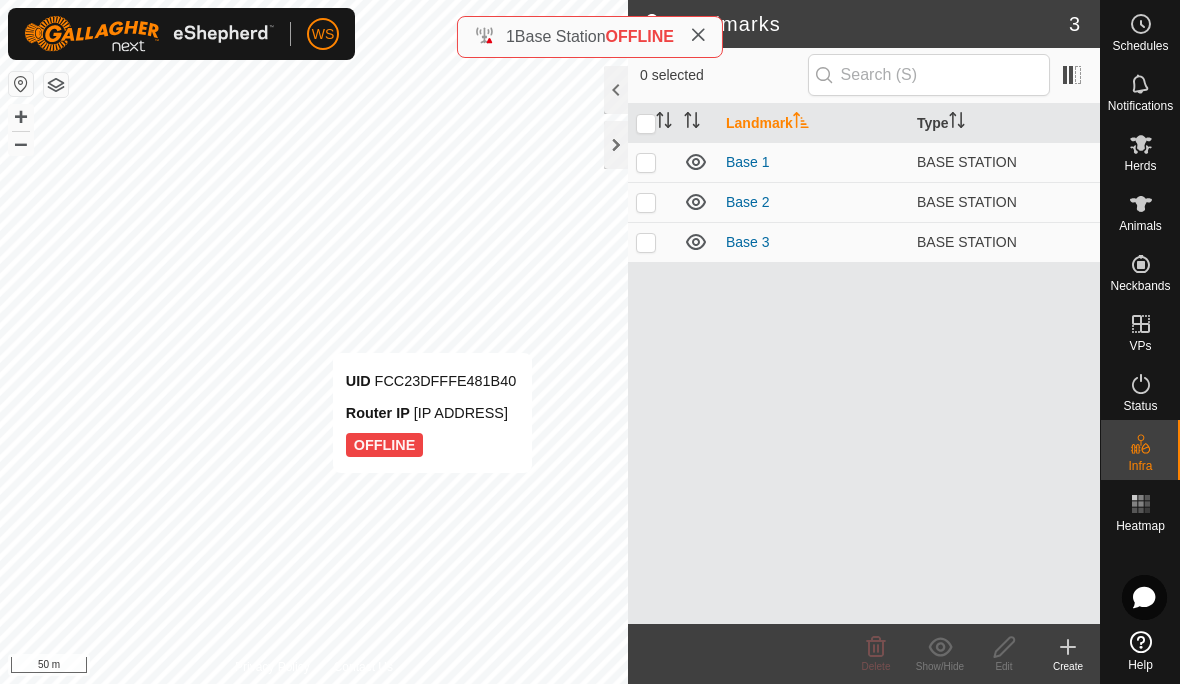click on "UID
[UID]
Router IP
[IP ADDRESS]
OFFLINE" at bounding box center (432, 413) 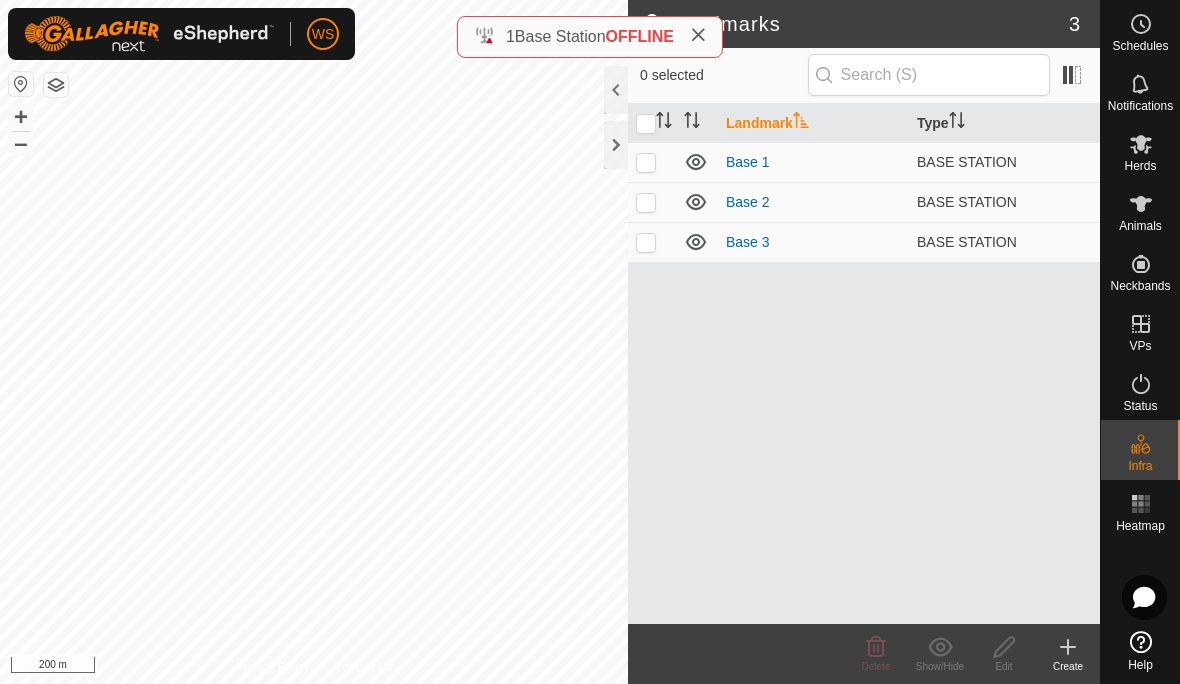 click on "Notifications" at bounding box center (1140, 106) 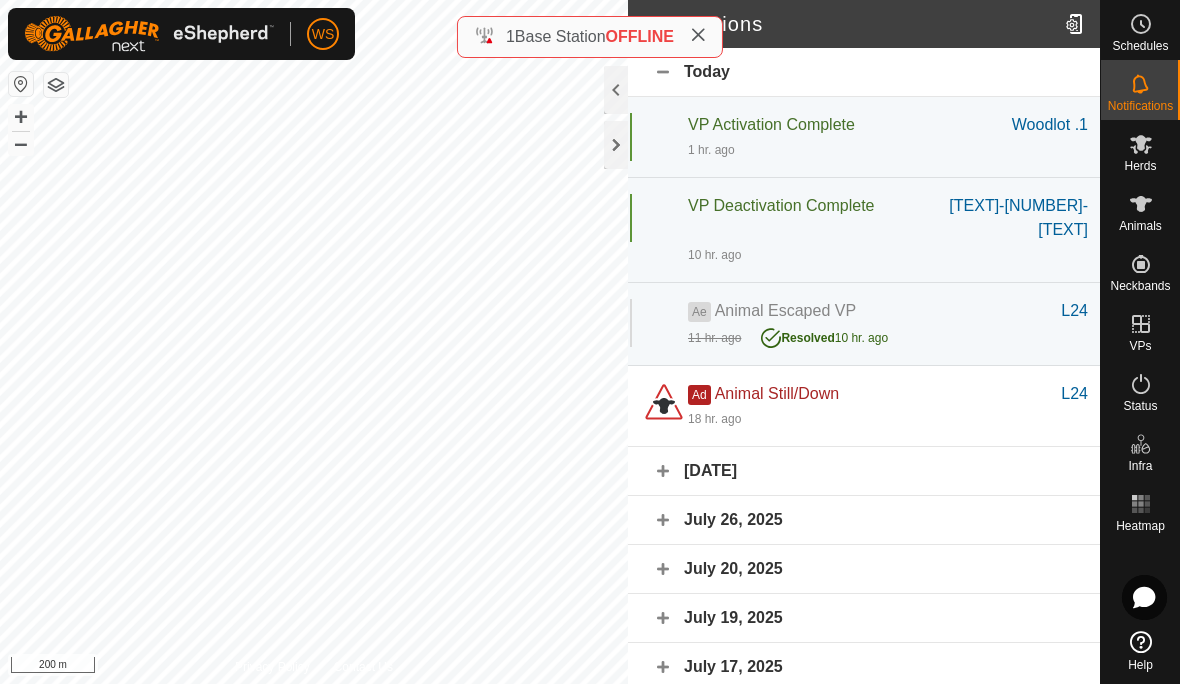 scroll, scrollTop: 0, scrollLeft: 0, axis: both 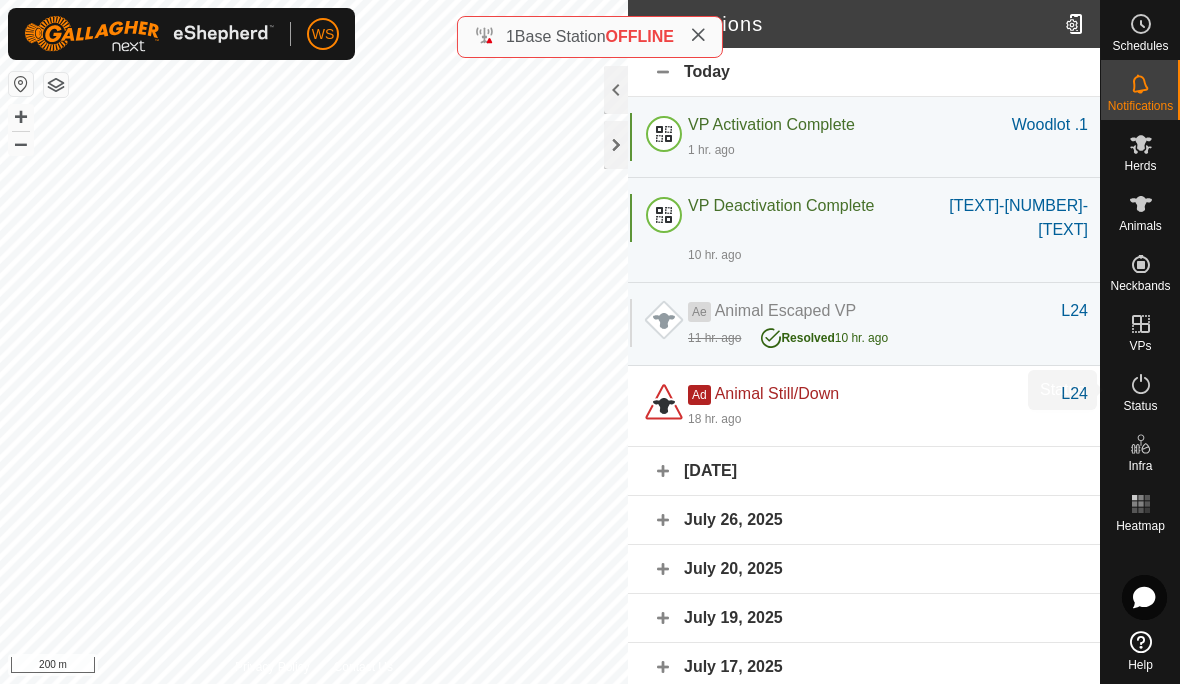 click 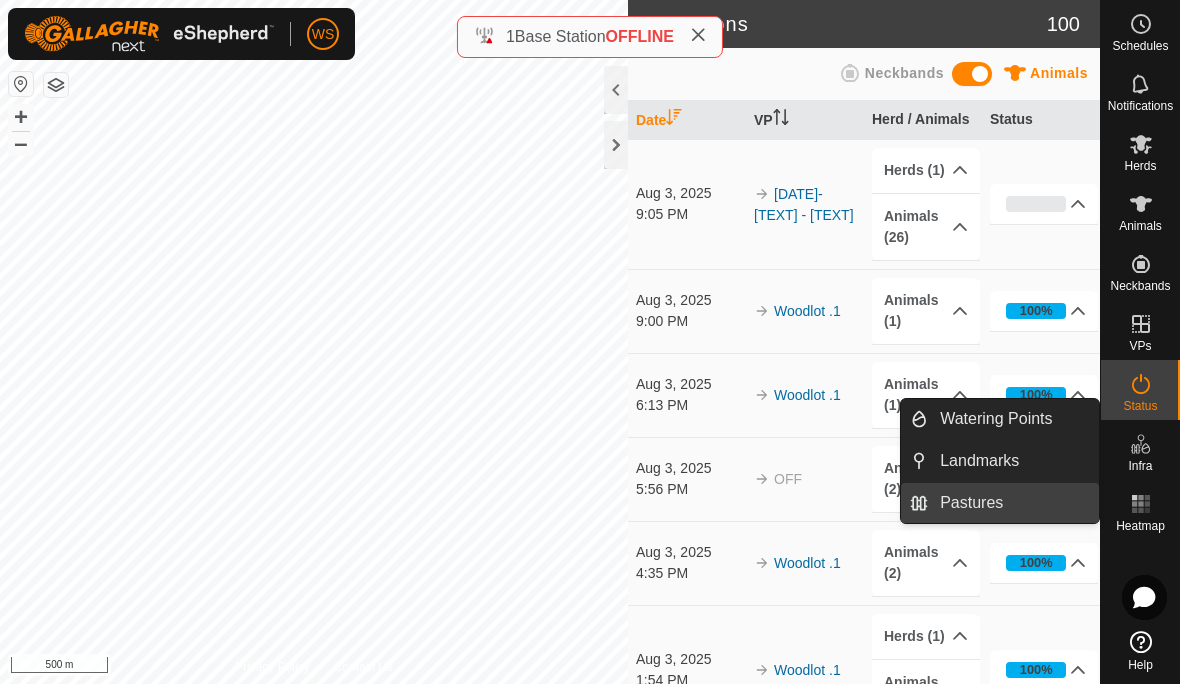 click on "Pastures" at bounding box center (971, 503) 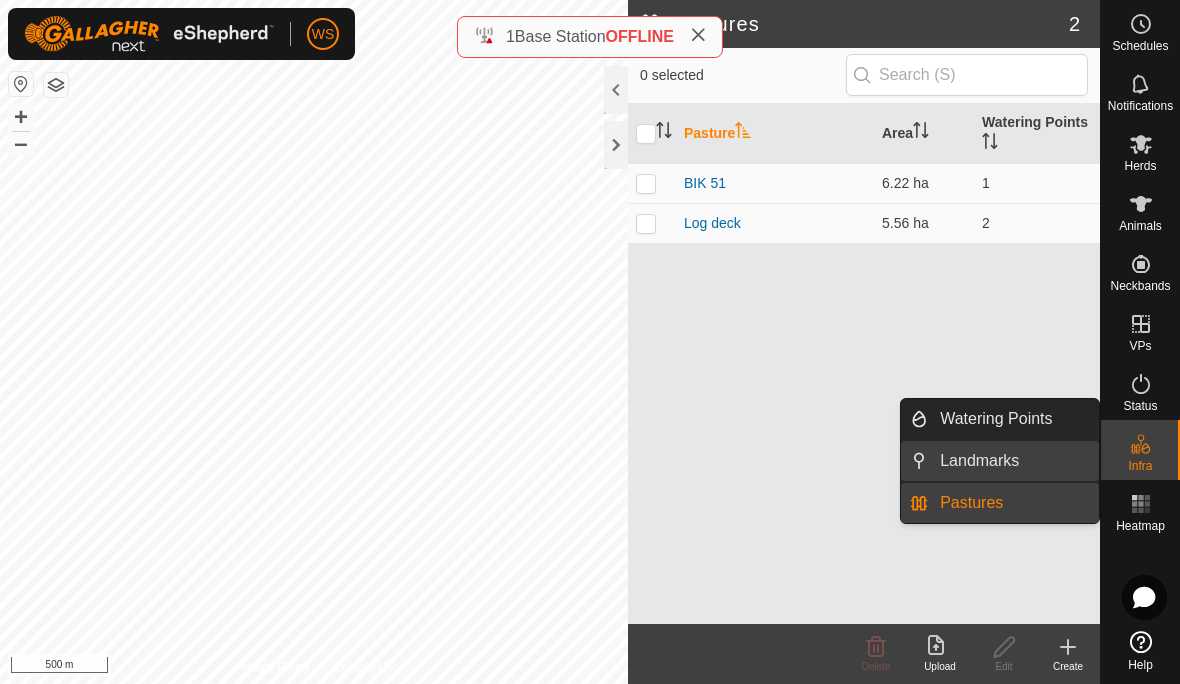click on "Landmarks" at bounding box center [979, 461] 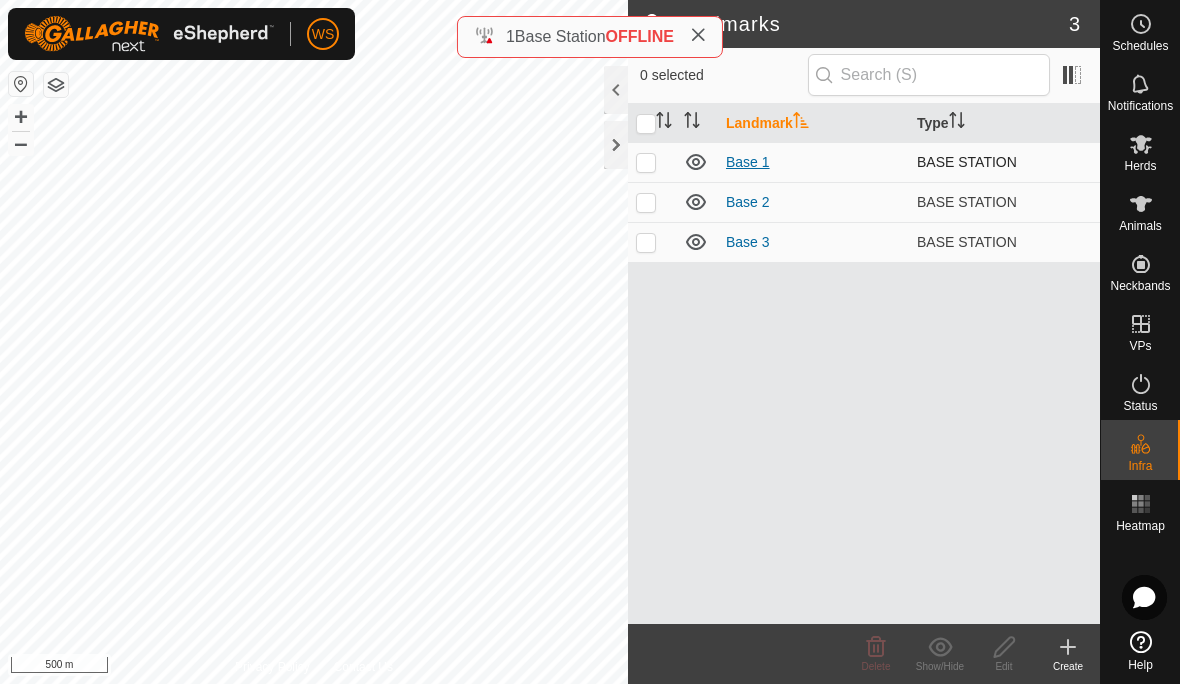 click on "Base 1" at bounding box center [748, 162] 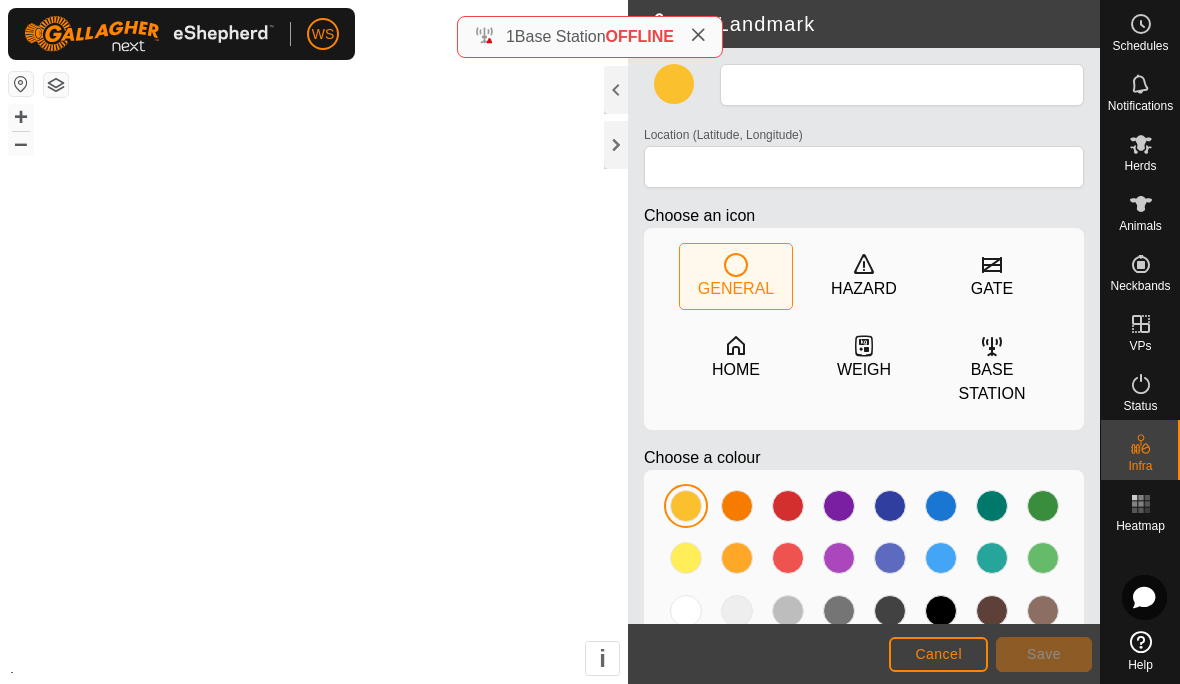 type on "Base 1" 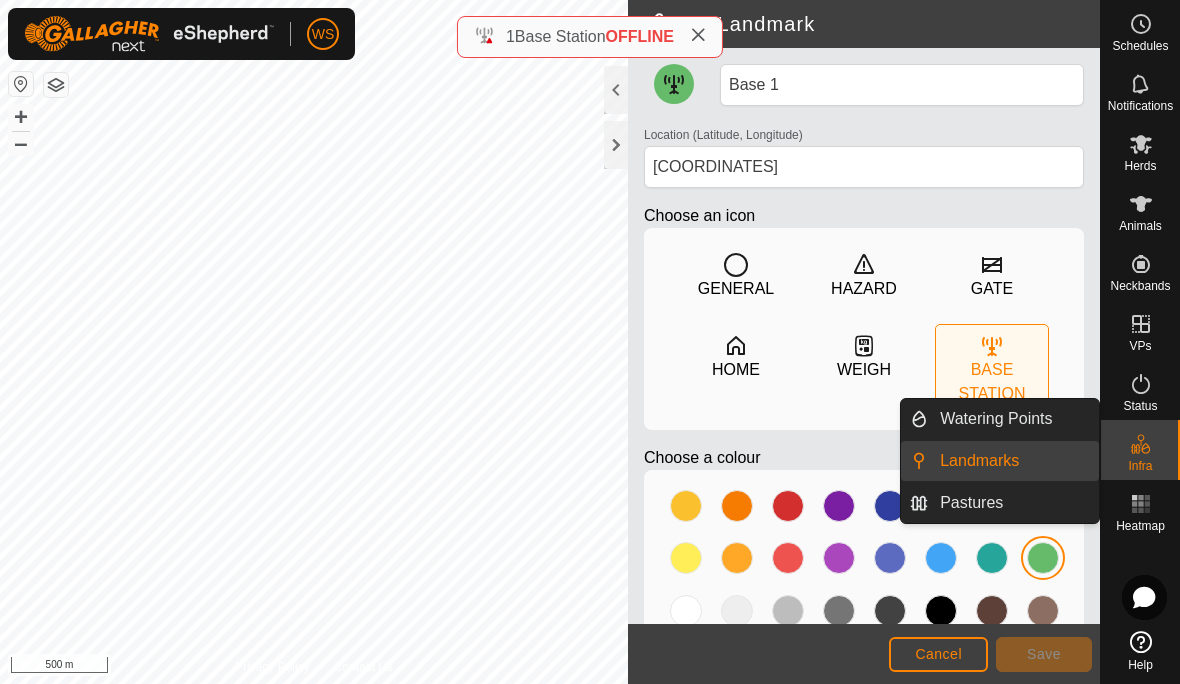 click on "Landmarks" at bounding box center (979, 461) 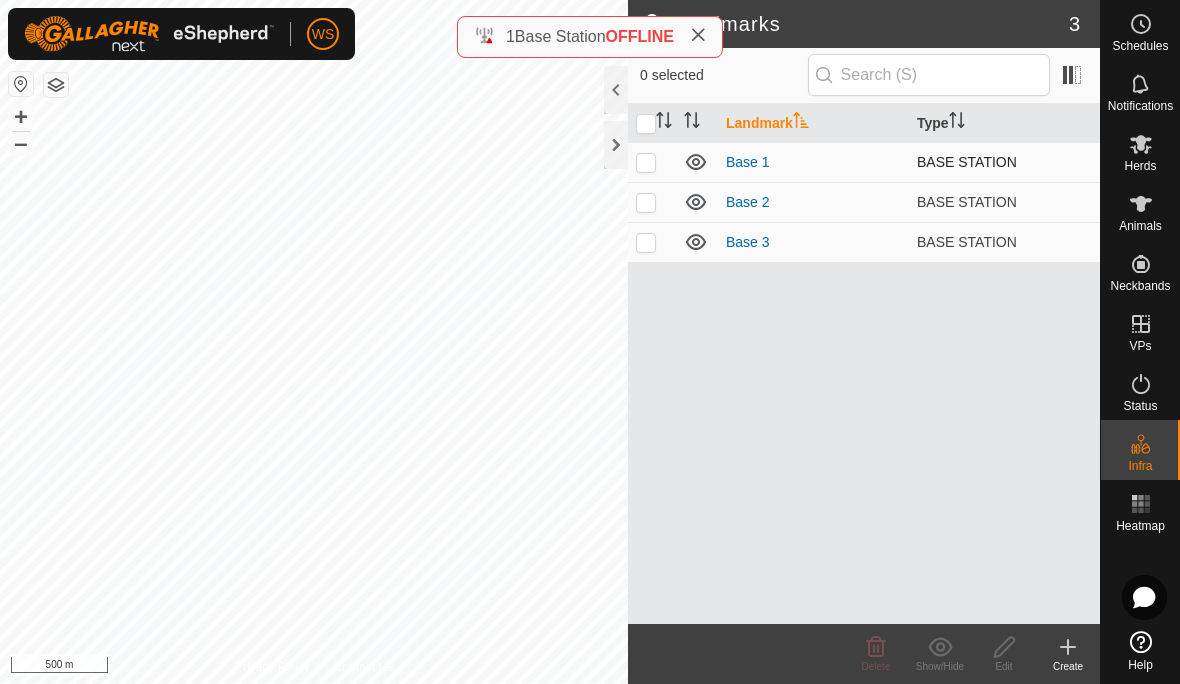 click at bounding box center (646, 162) 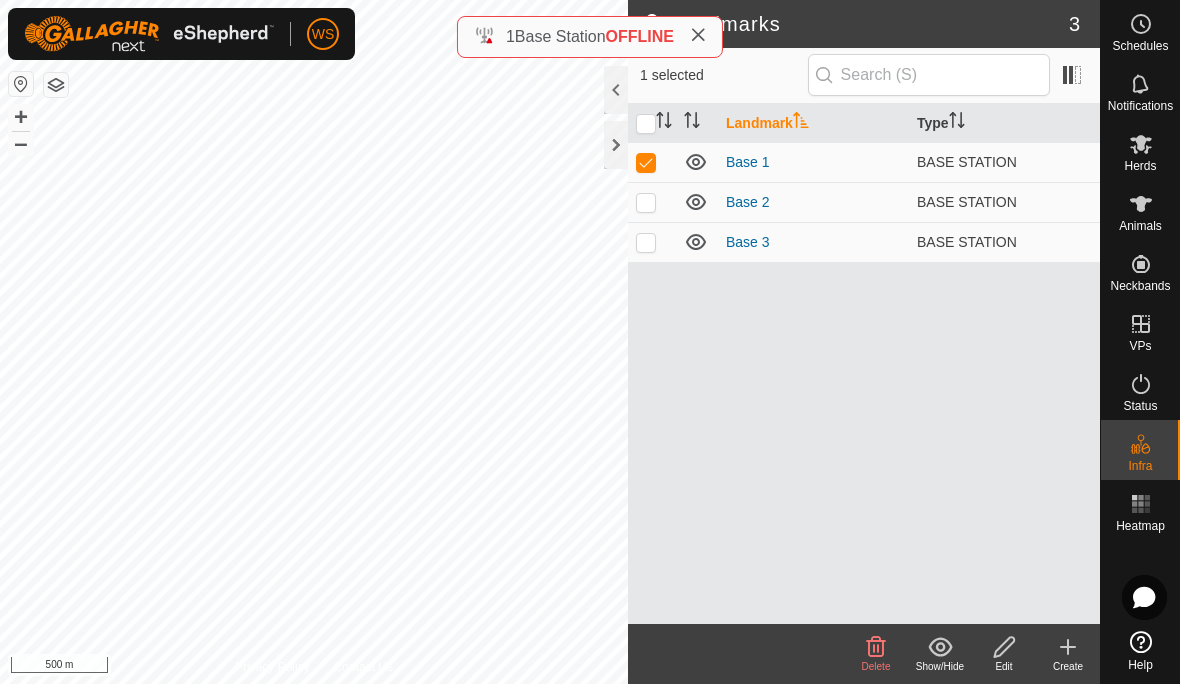 click 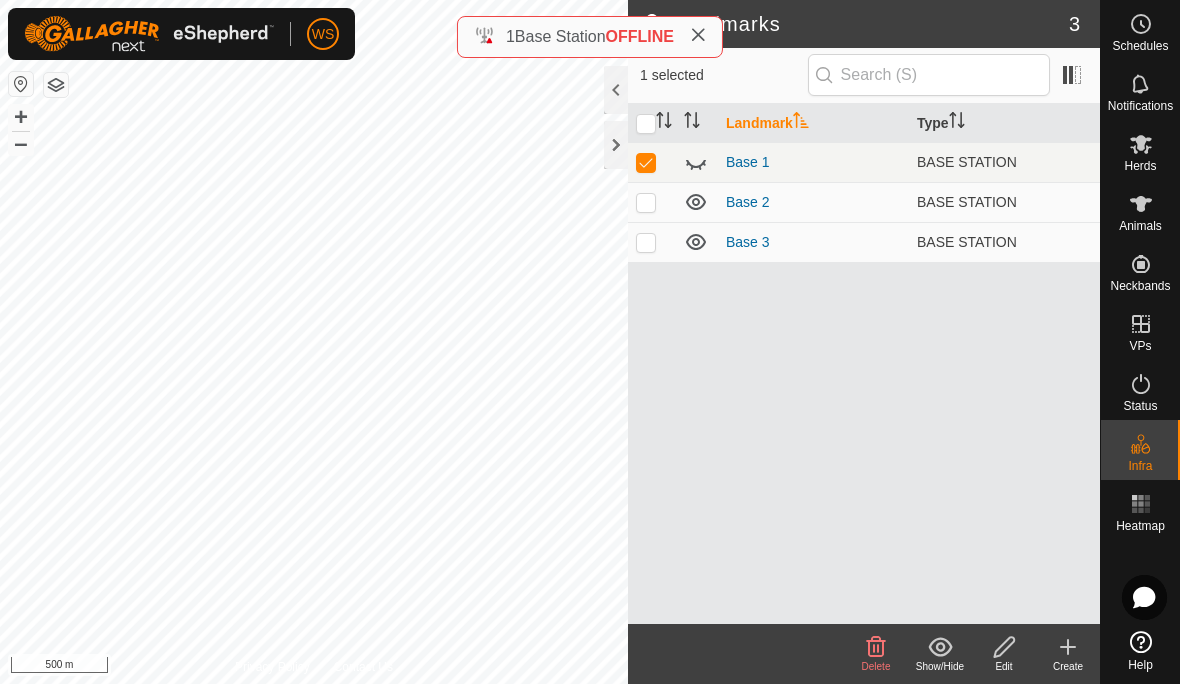 click 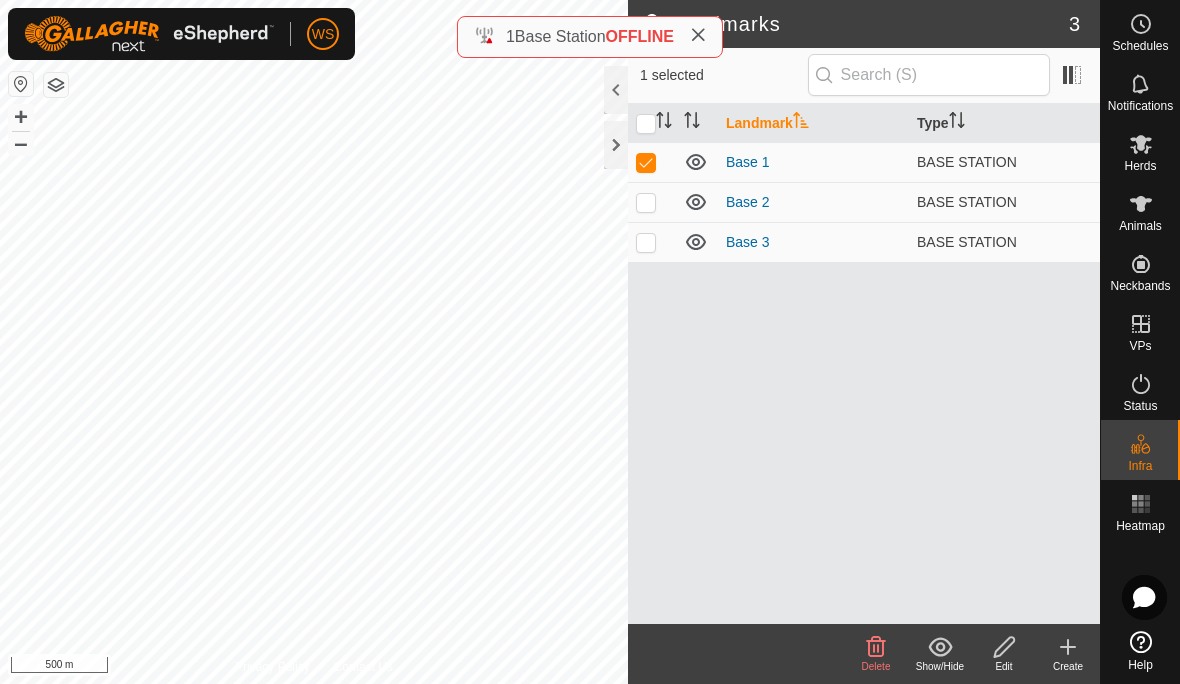 click 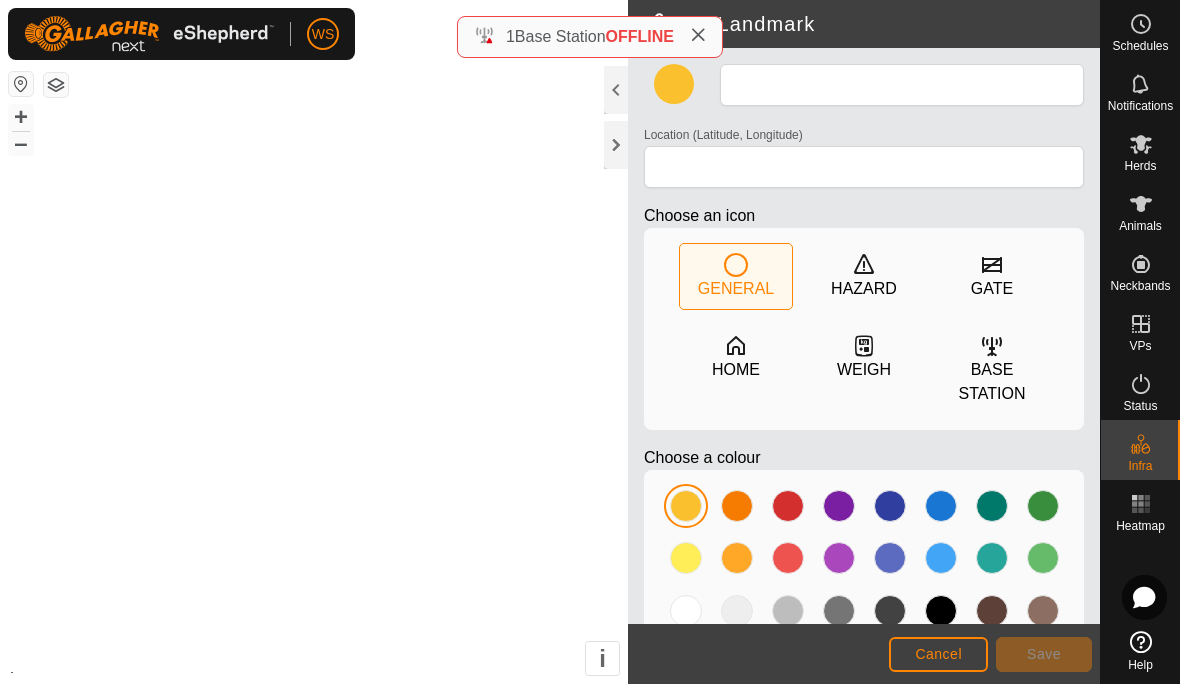 type on "Base 1" 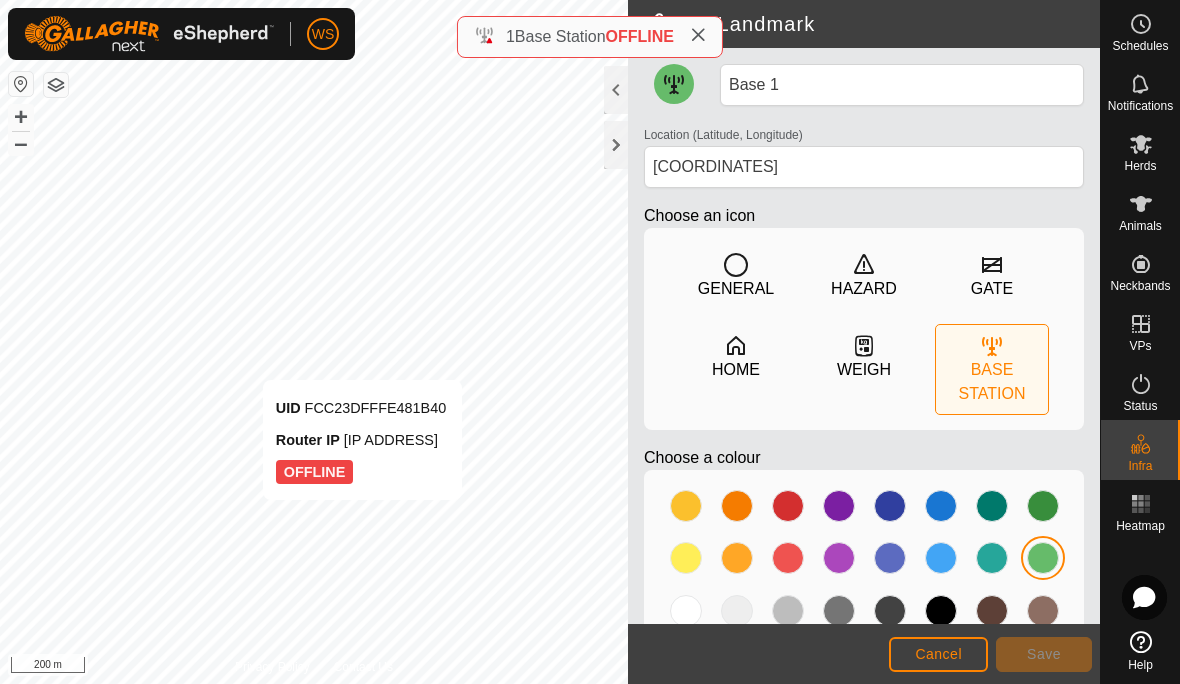 click on "Cancel" 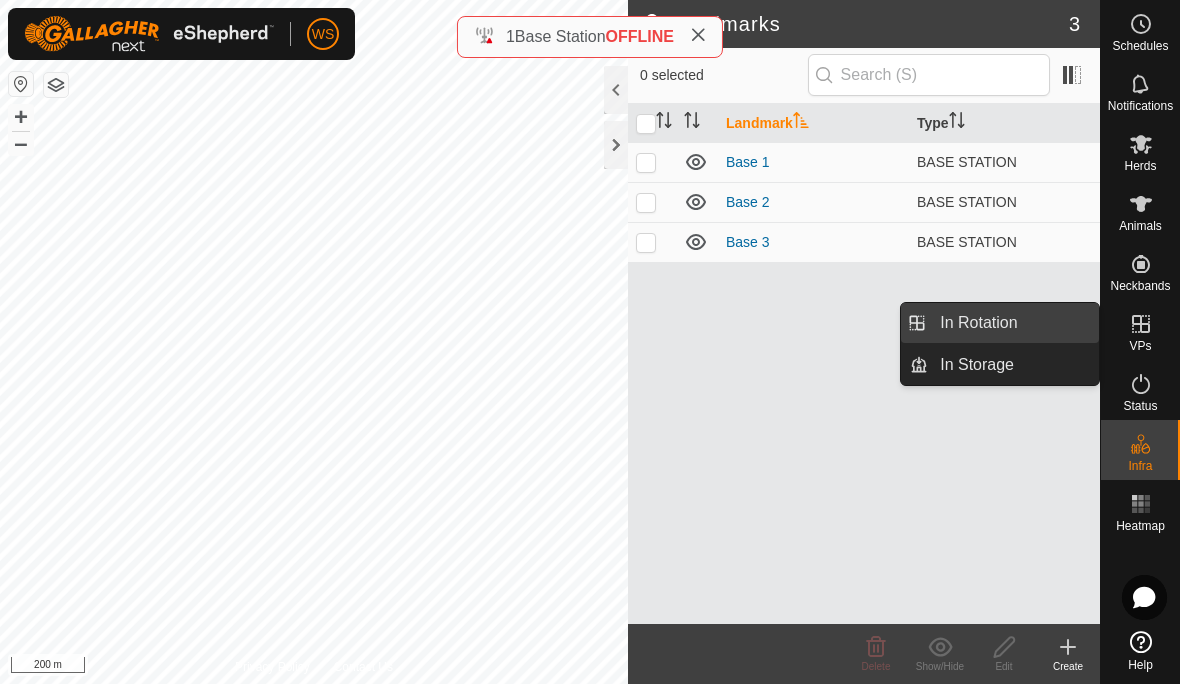 click on "In Rotation" at bounding box center [978, 323] 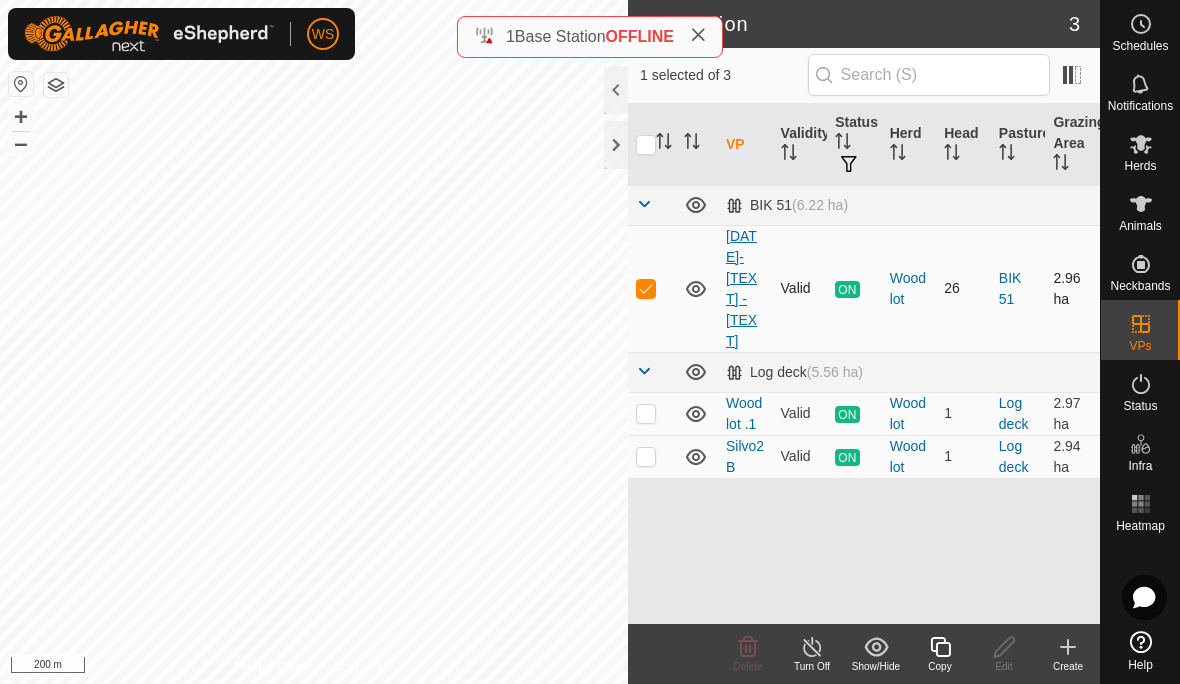 click on "[DATE]-[TEXT] - [TEXT]" at bounding box center [741, 288] 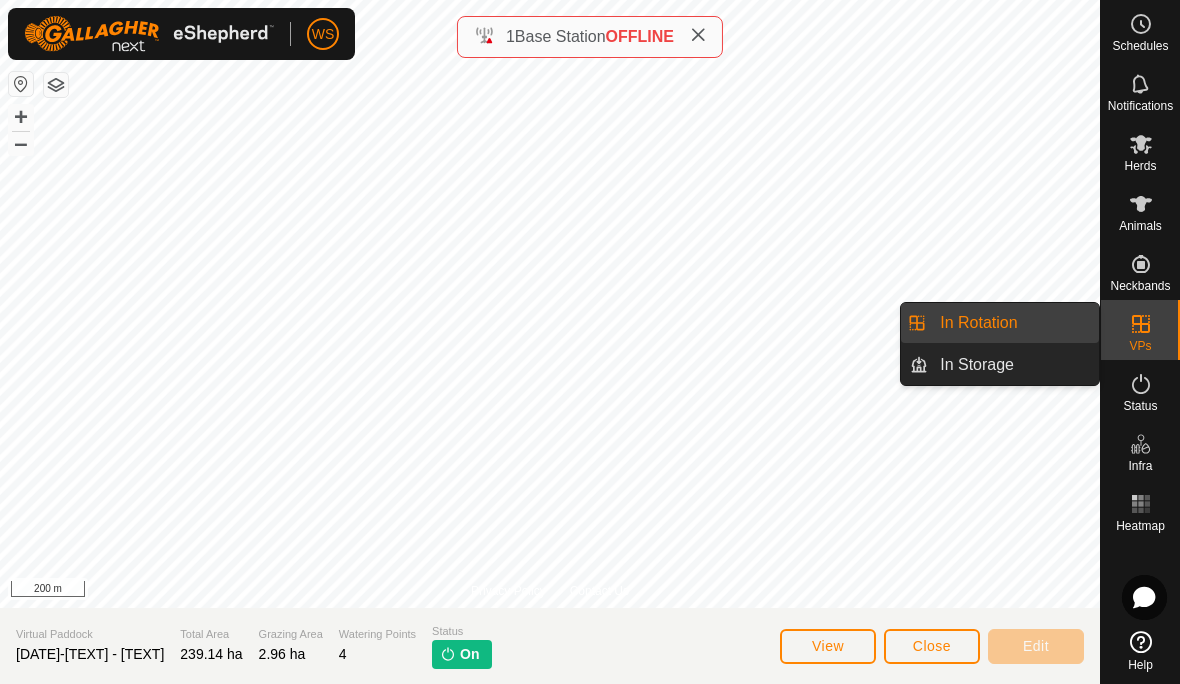 click on "In Rotation" at bounding box center [978, 323] 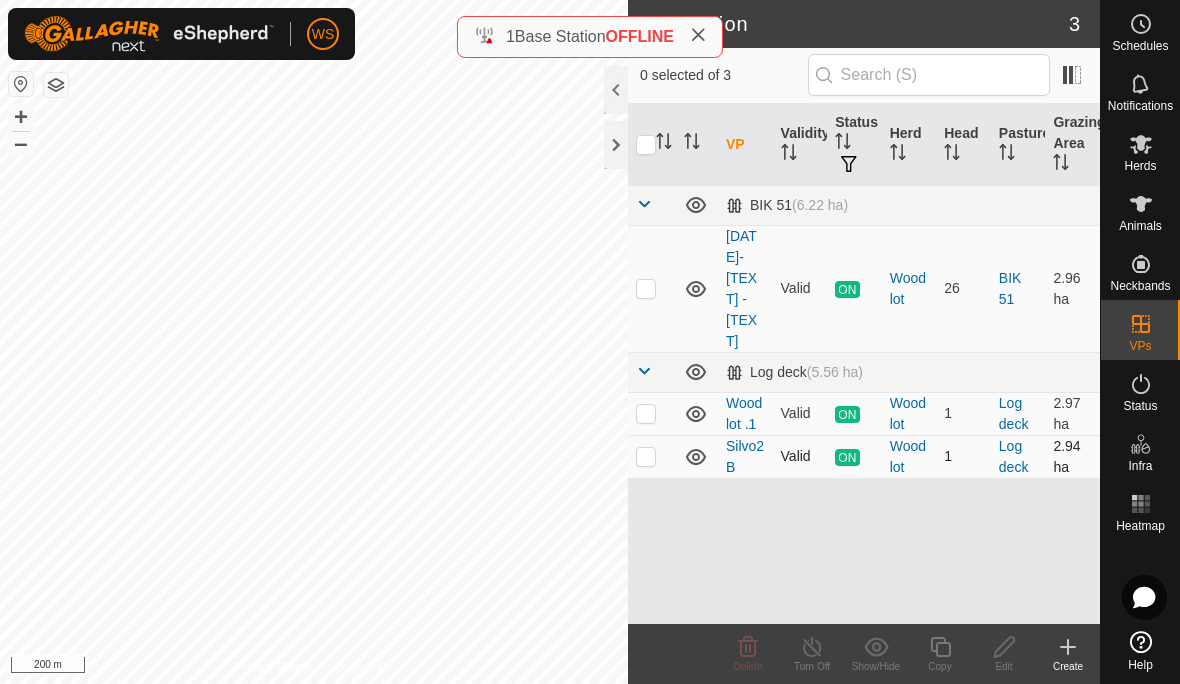 click at bounding box center [646, 456] 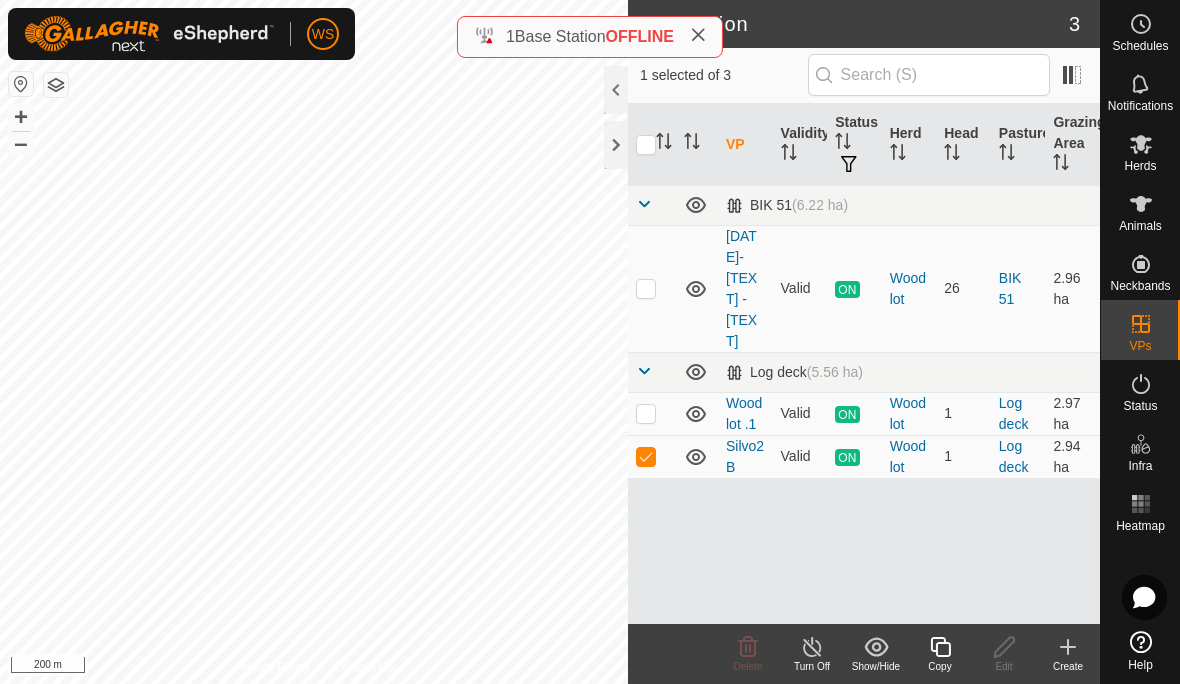 click 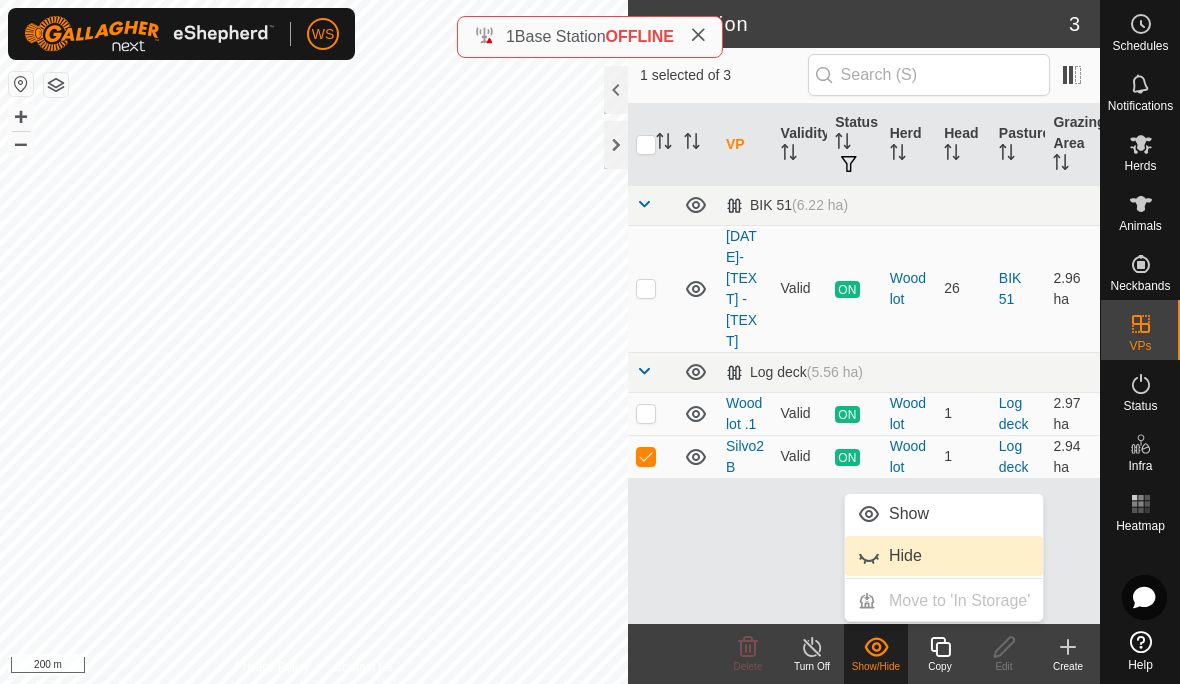 click on "Hide" at bounding box center [905, 556] 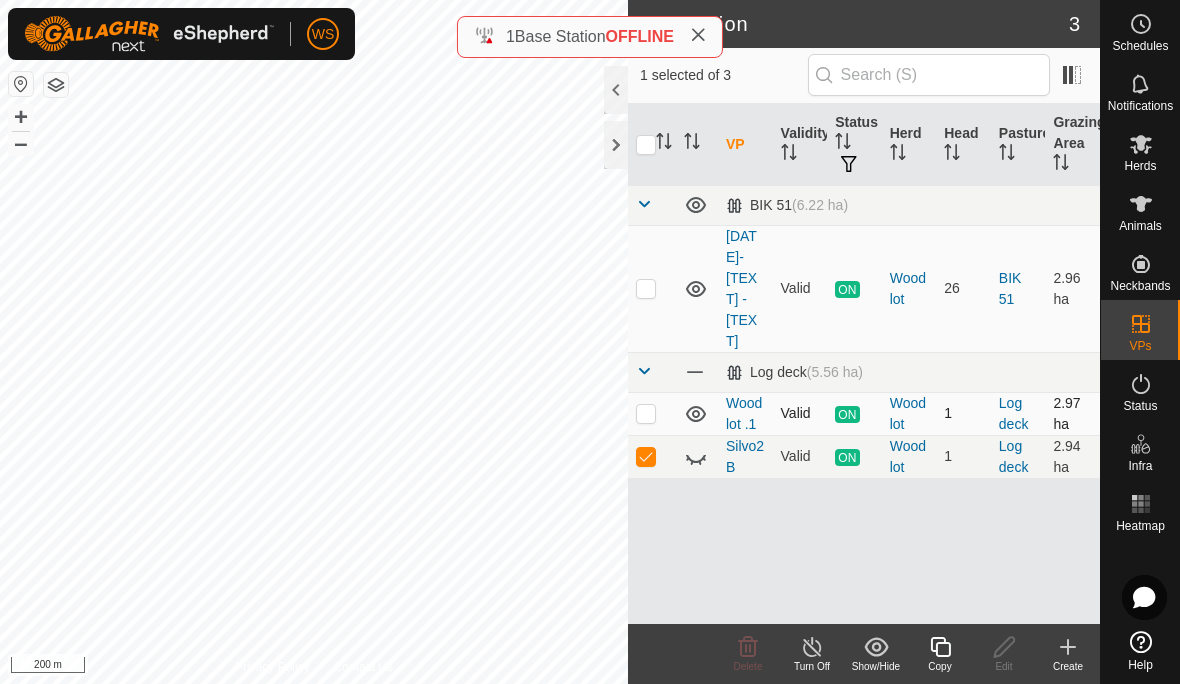 click at bounding box center (646, 413) 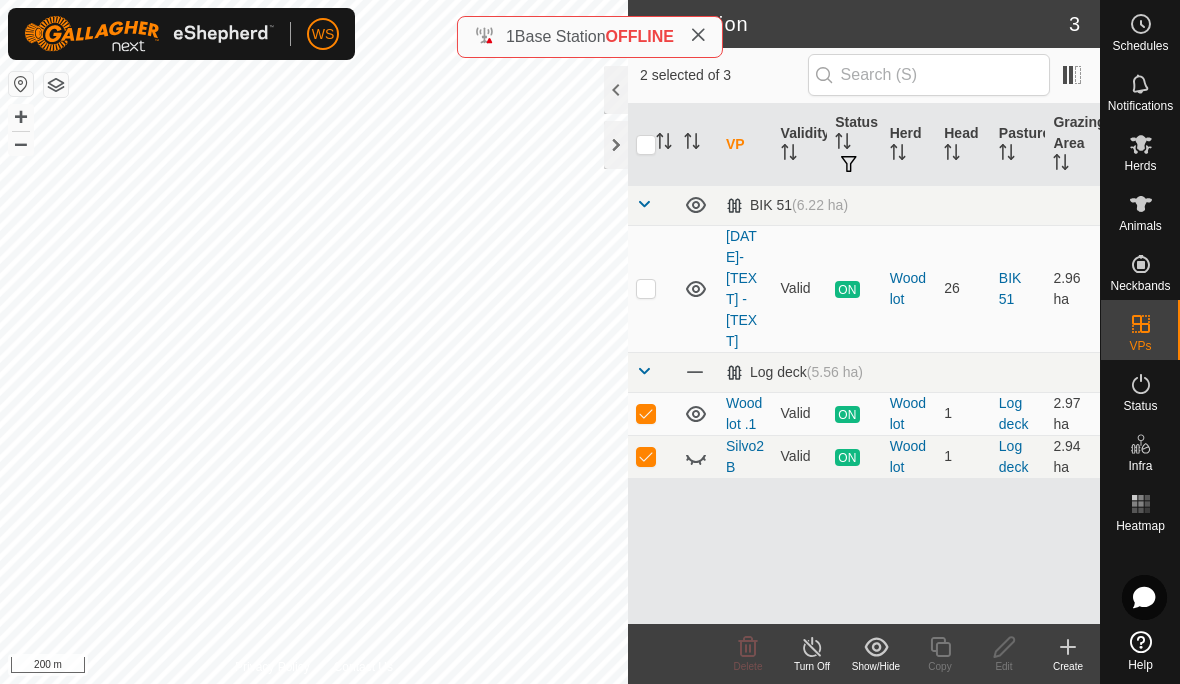 click 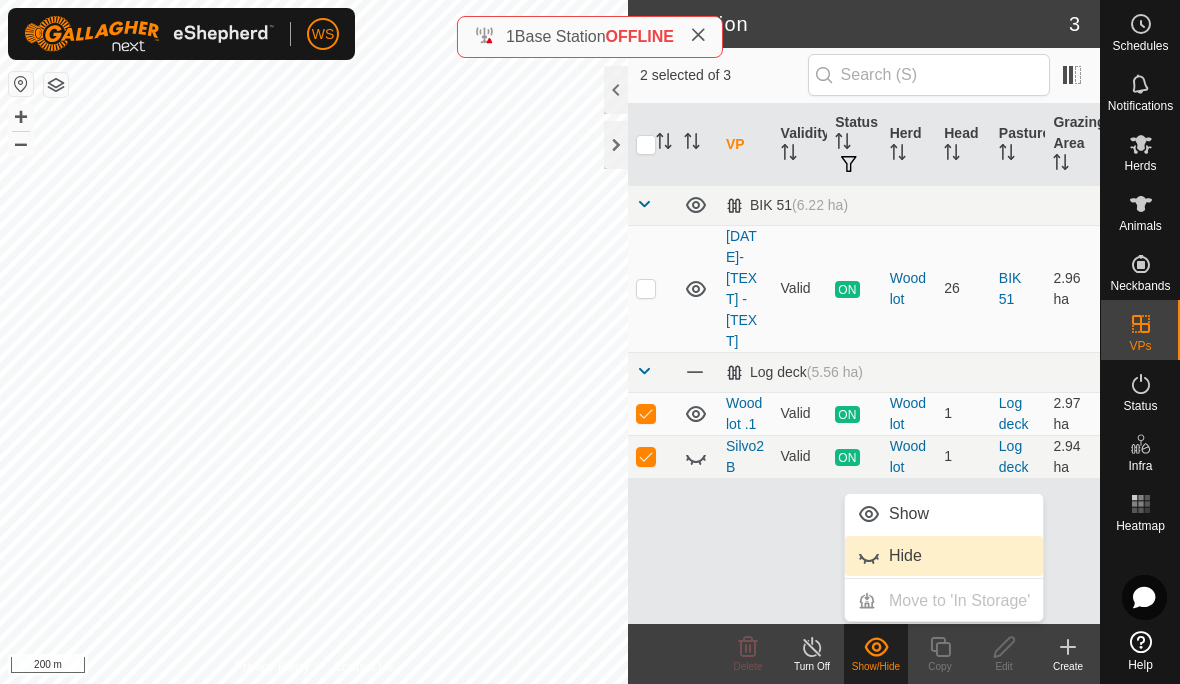 click on "Hide" at bounding box center [905, 556] 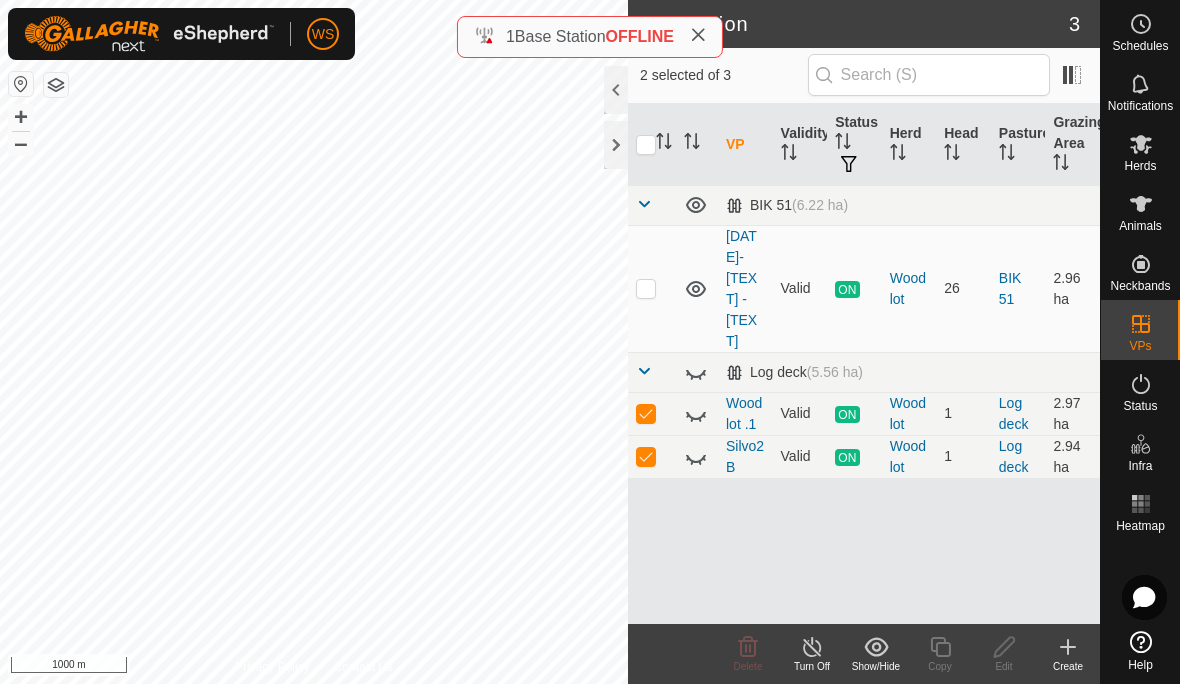 click on "Animals" at bounding box center [1140, 226] 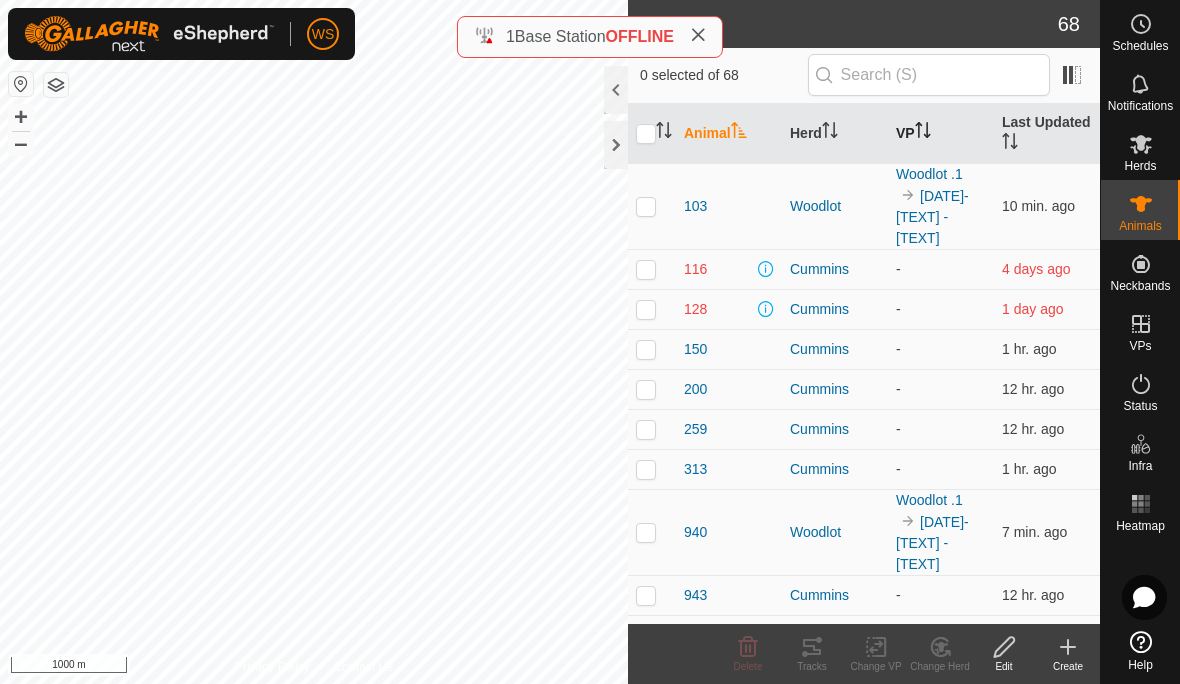 click on "VP" at bounding box center (941, 134) 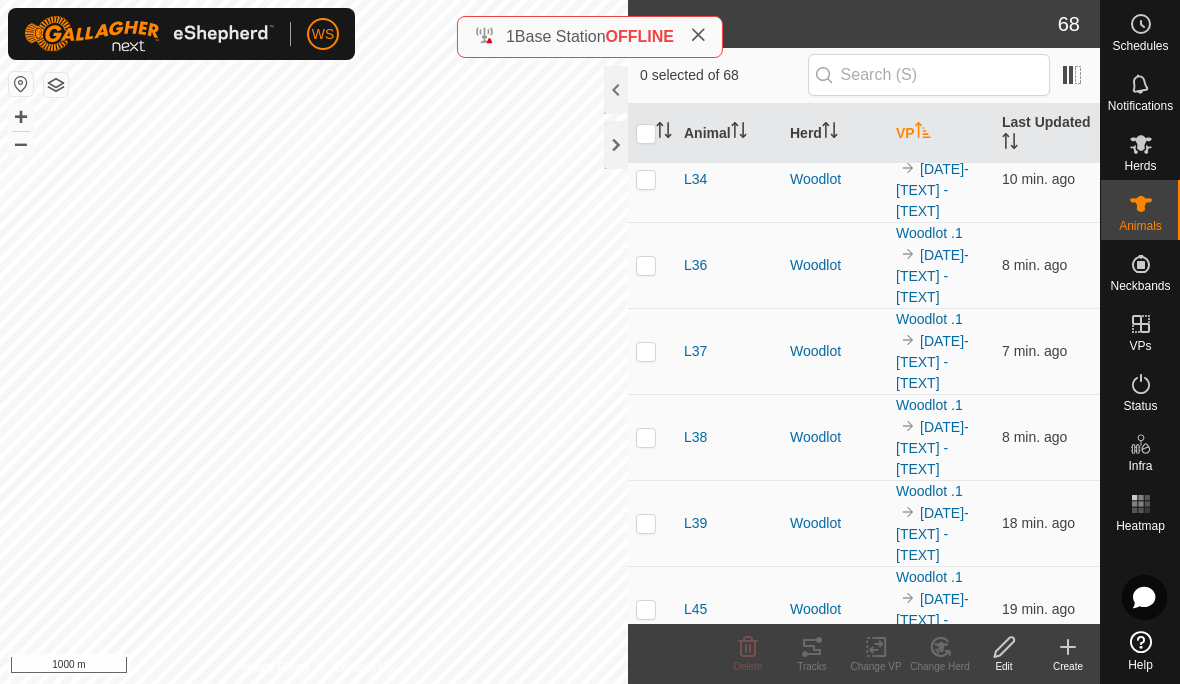 scroll, scrollTop: 2910, scrollLeft: 0, axis: vertical 